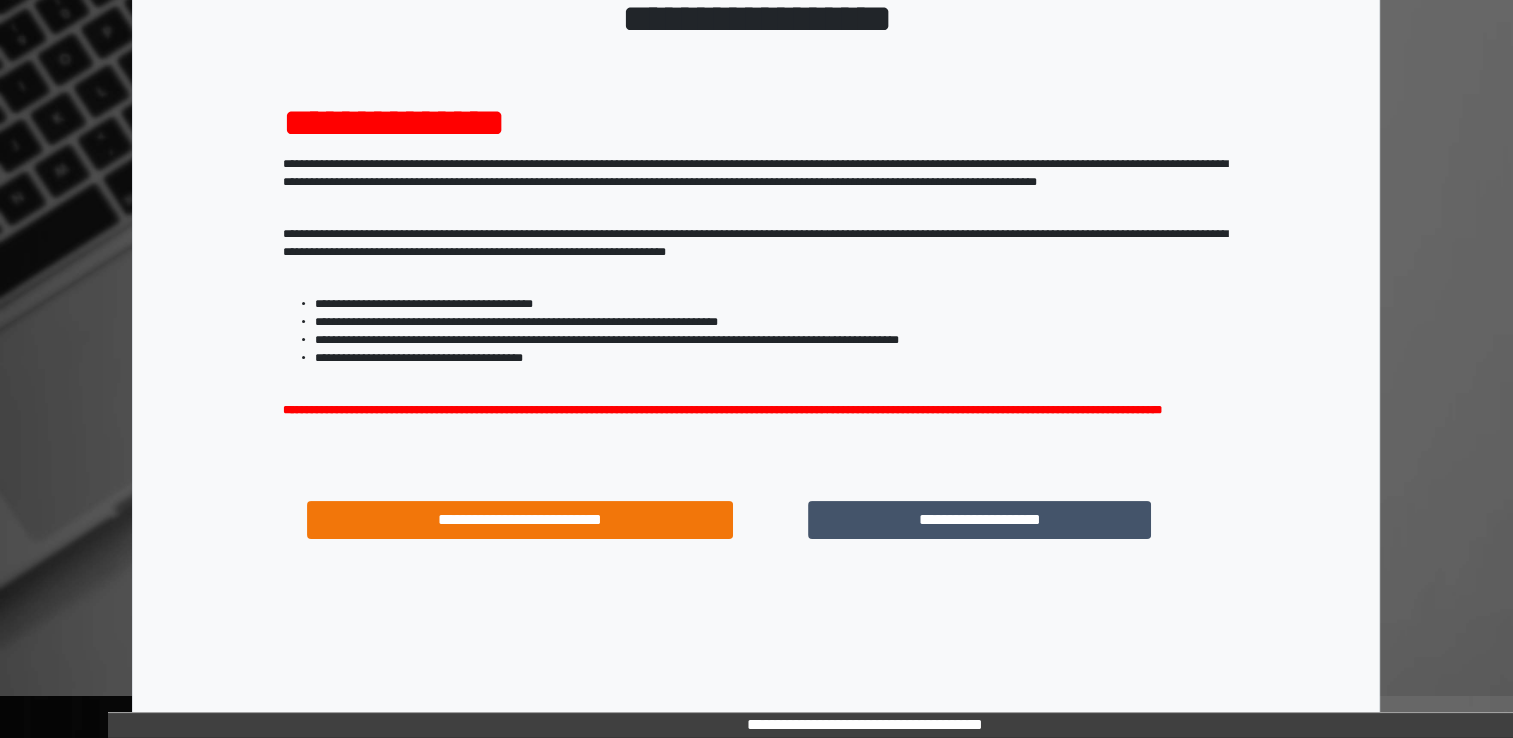scroll, scrollTop: 171, scrollLeft: 0, axis: vertical 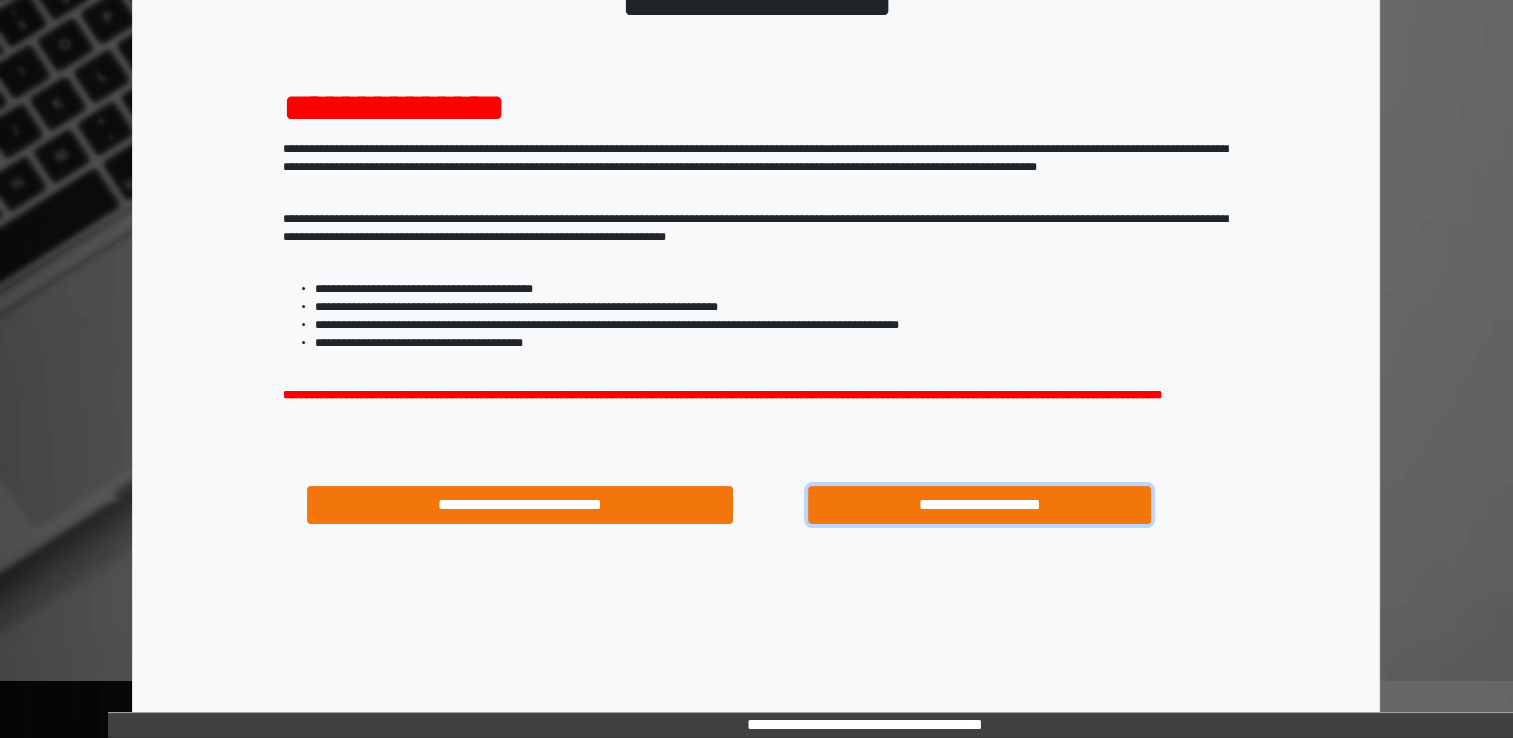 click on "**********" at bounding box center [980, 505] 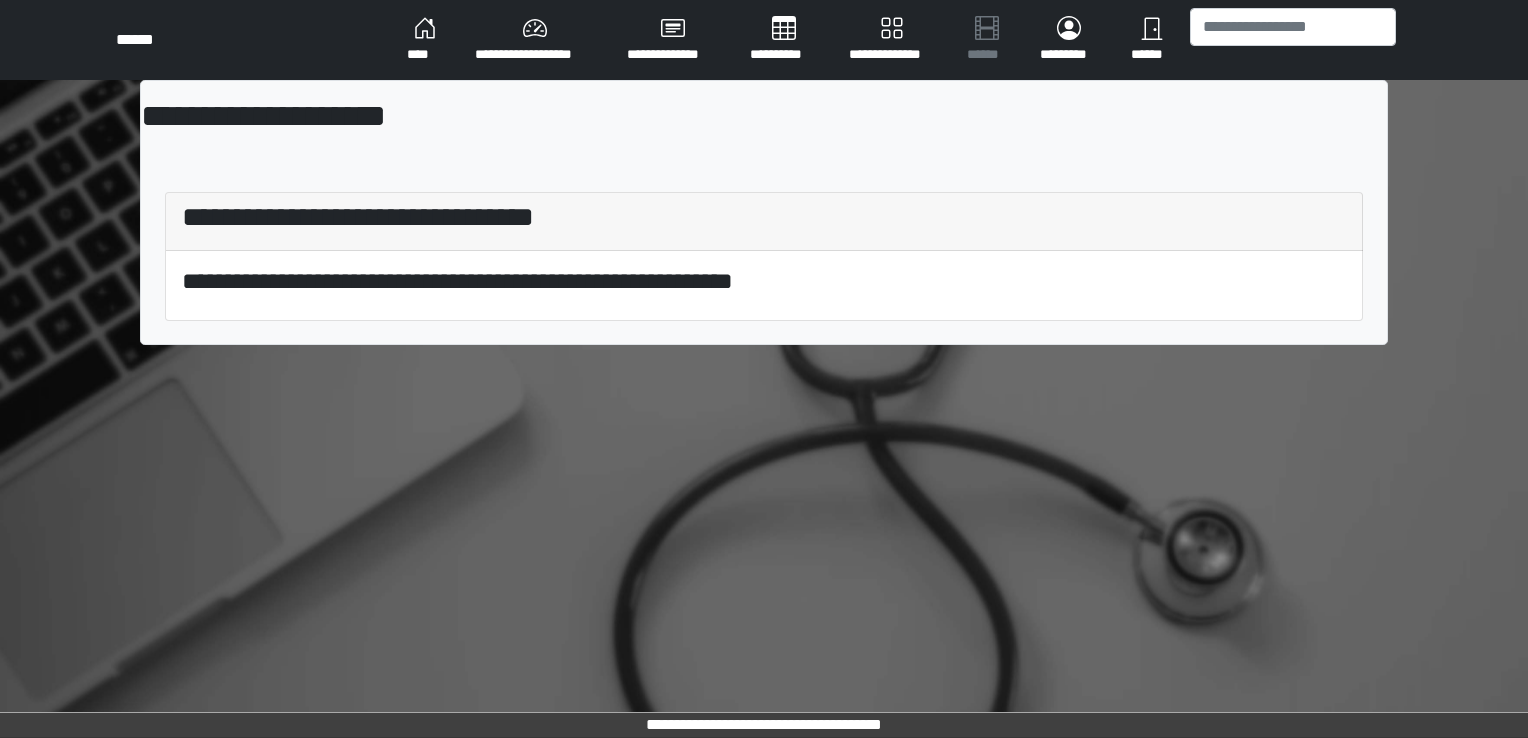 scroll, scrollTop: 0, scrollLeft: 0, axis: both 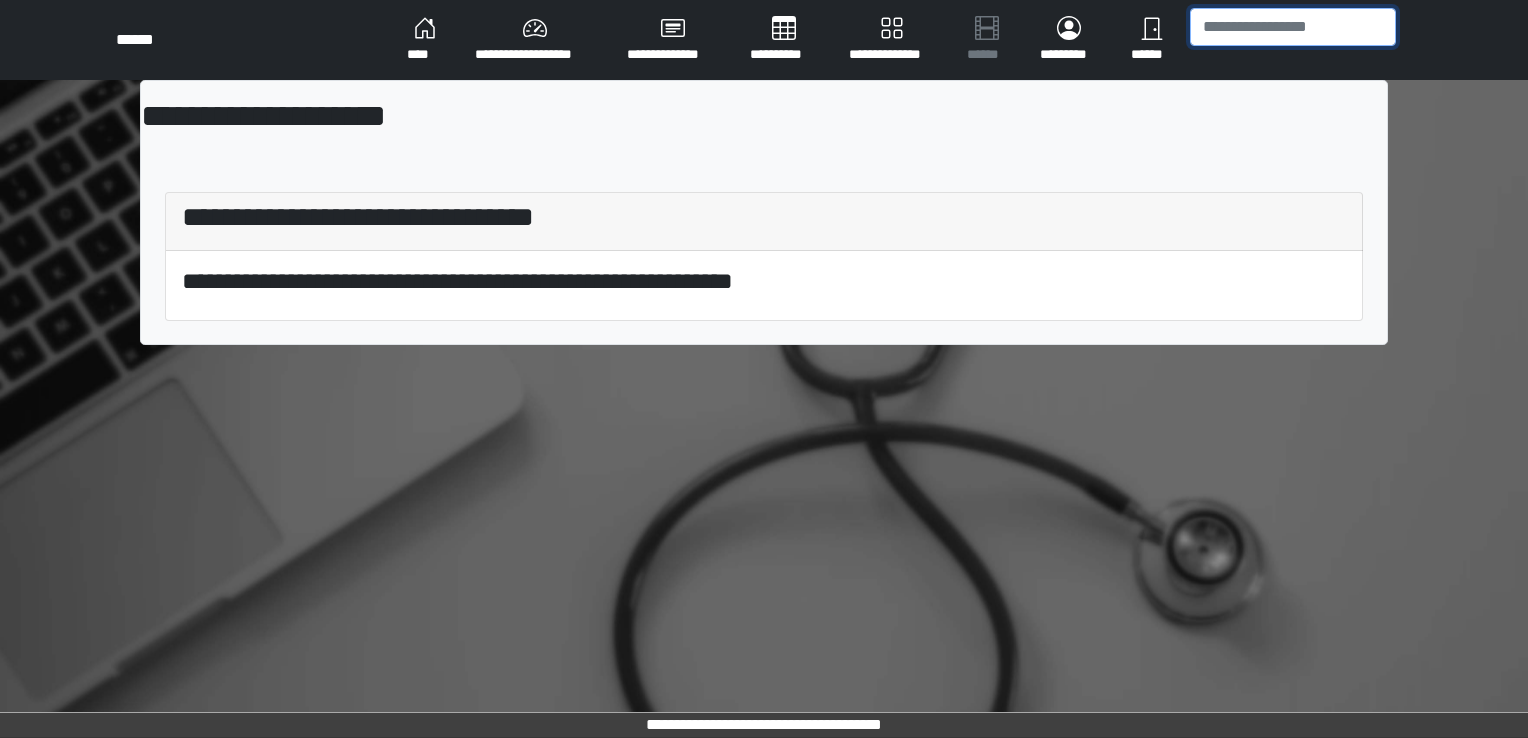 click at bounding box center [1293, 27] 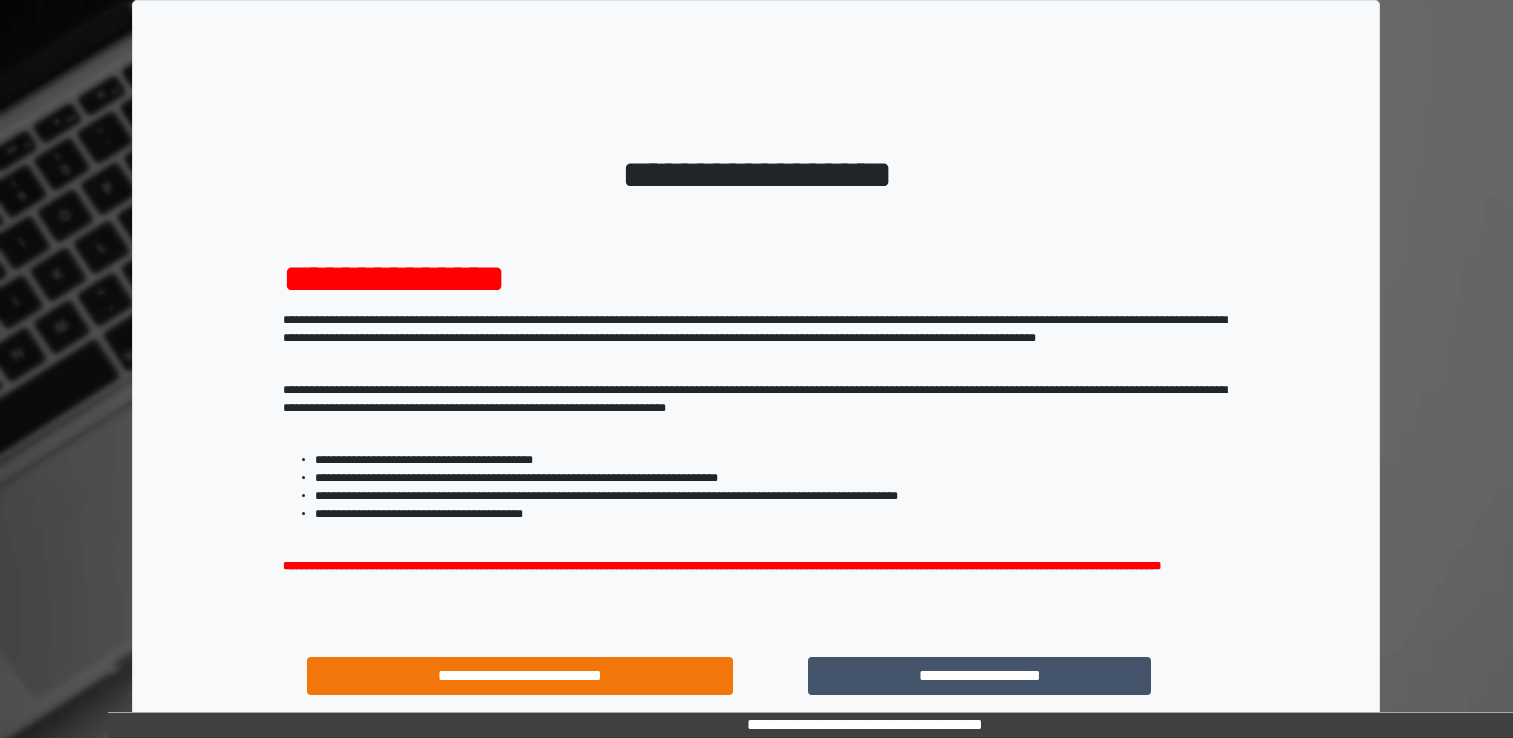 scroll, scrollTop: 0, scrollLeft: 0, axis: both 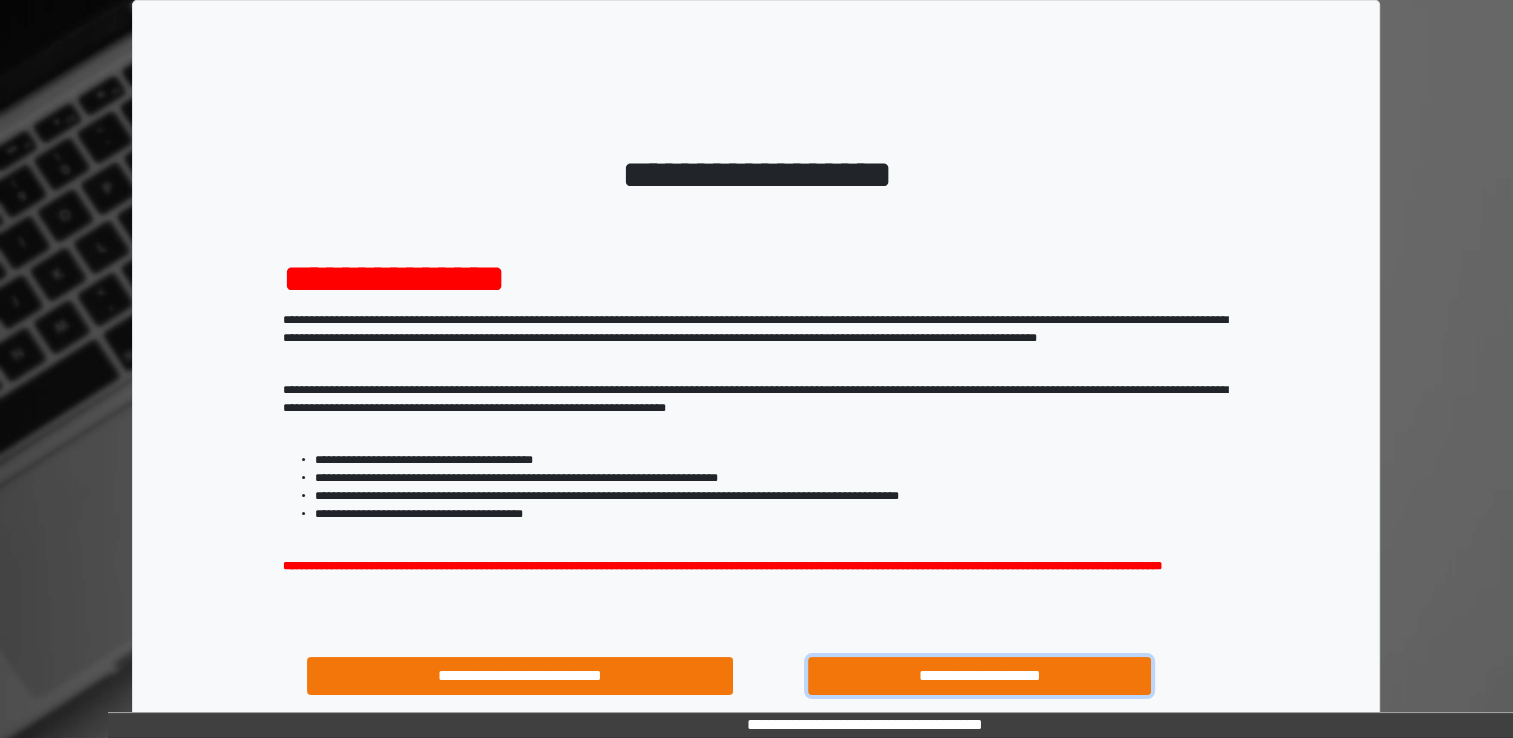 click on "**********" at bounding box center (980, 676) 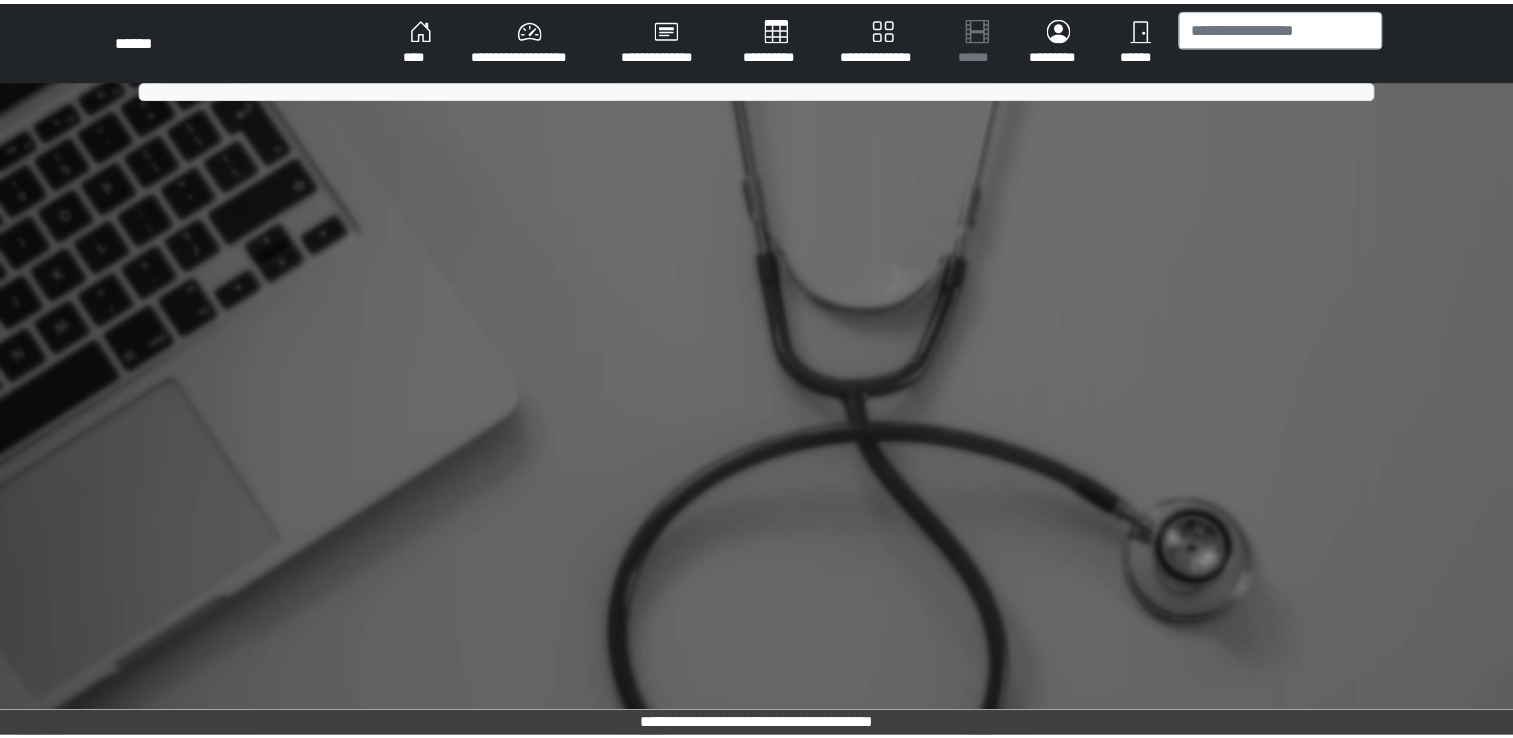 scroll, scrollTop: 0, scrollLeft: 0, axis: both 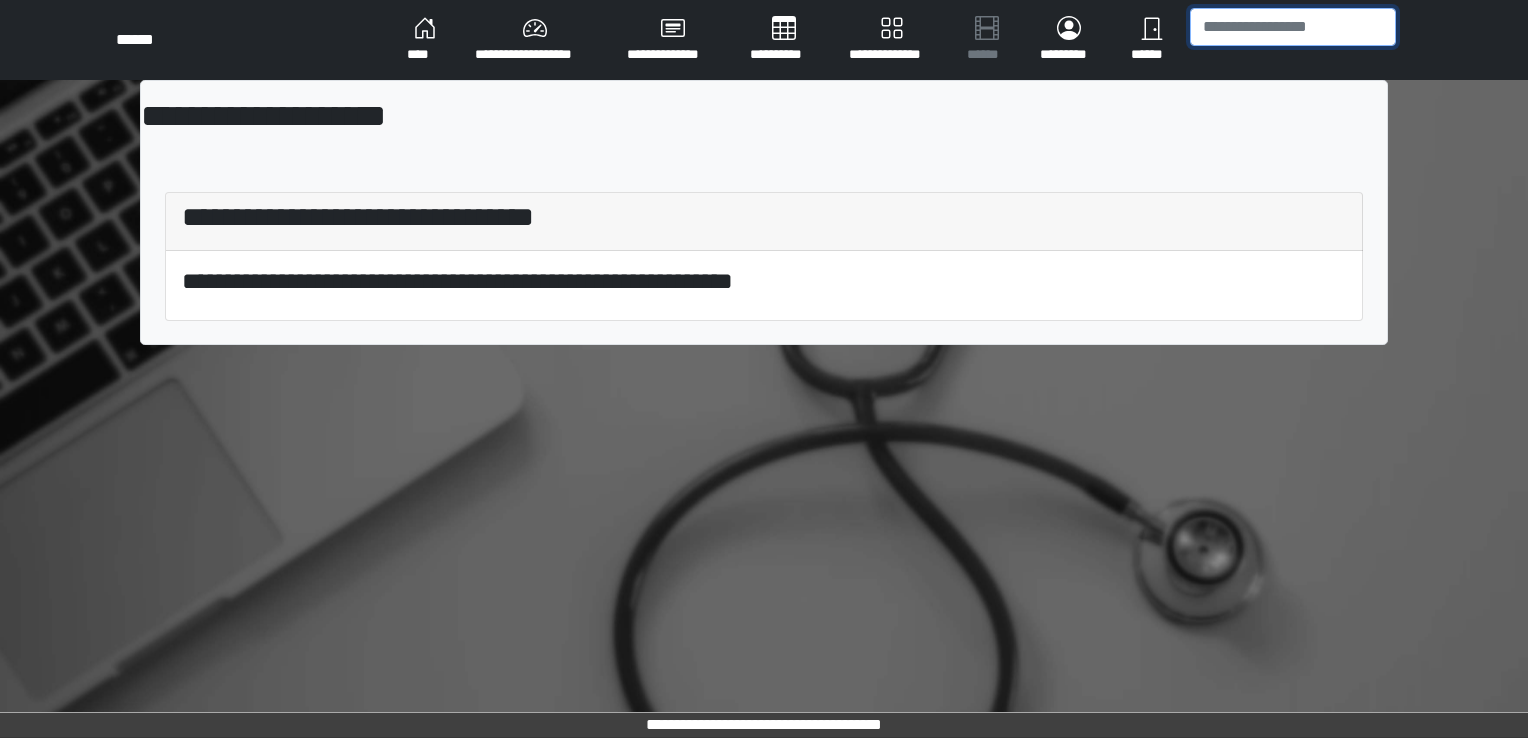 click at bounding box center (1293, 27) 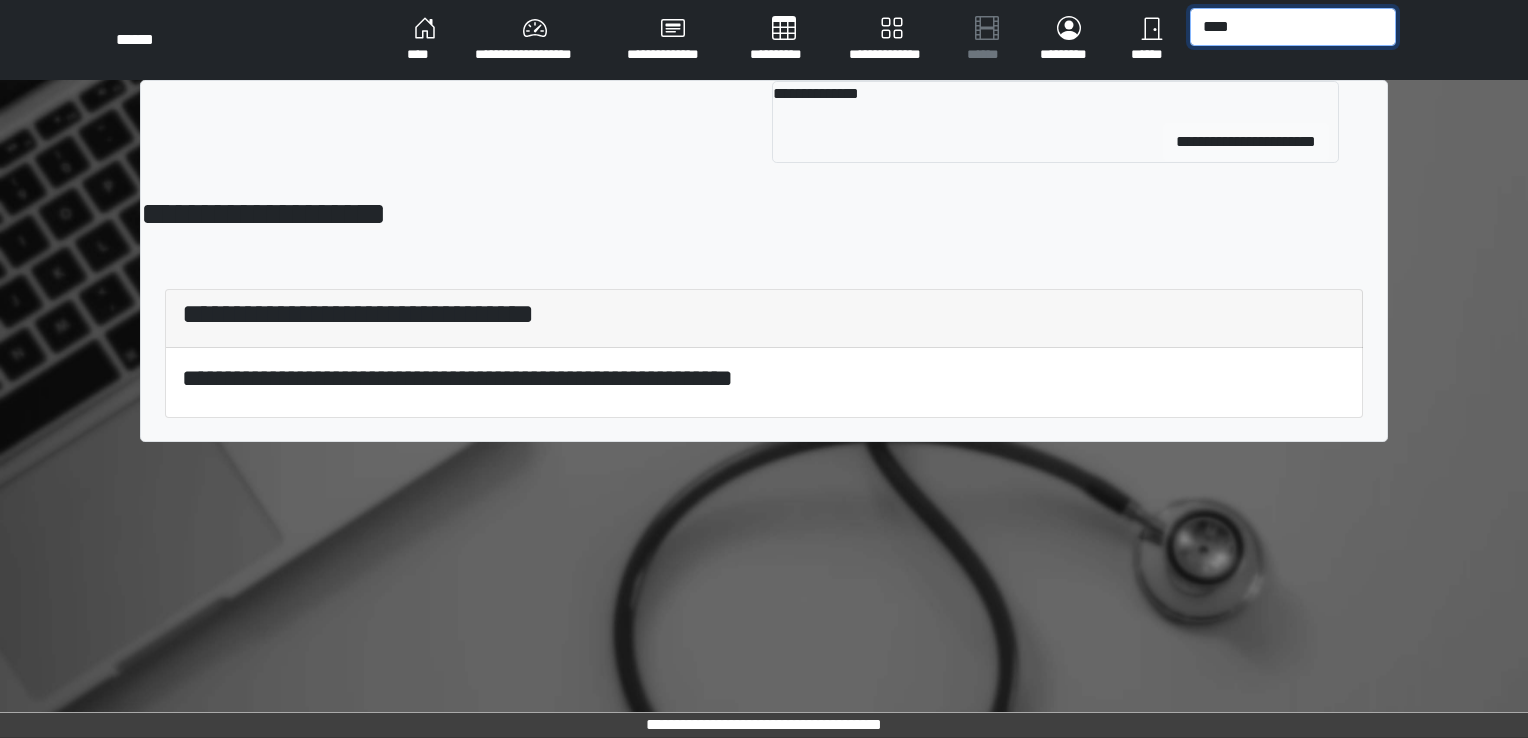 type on "****" 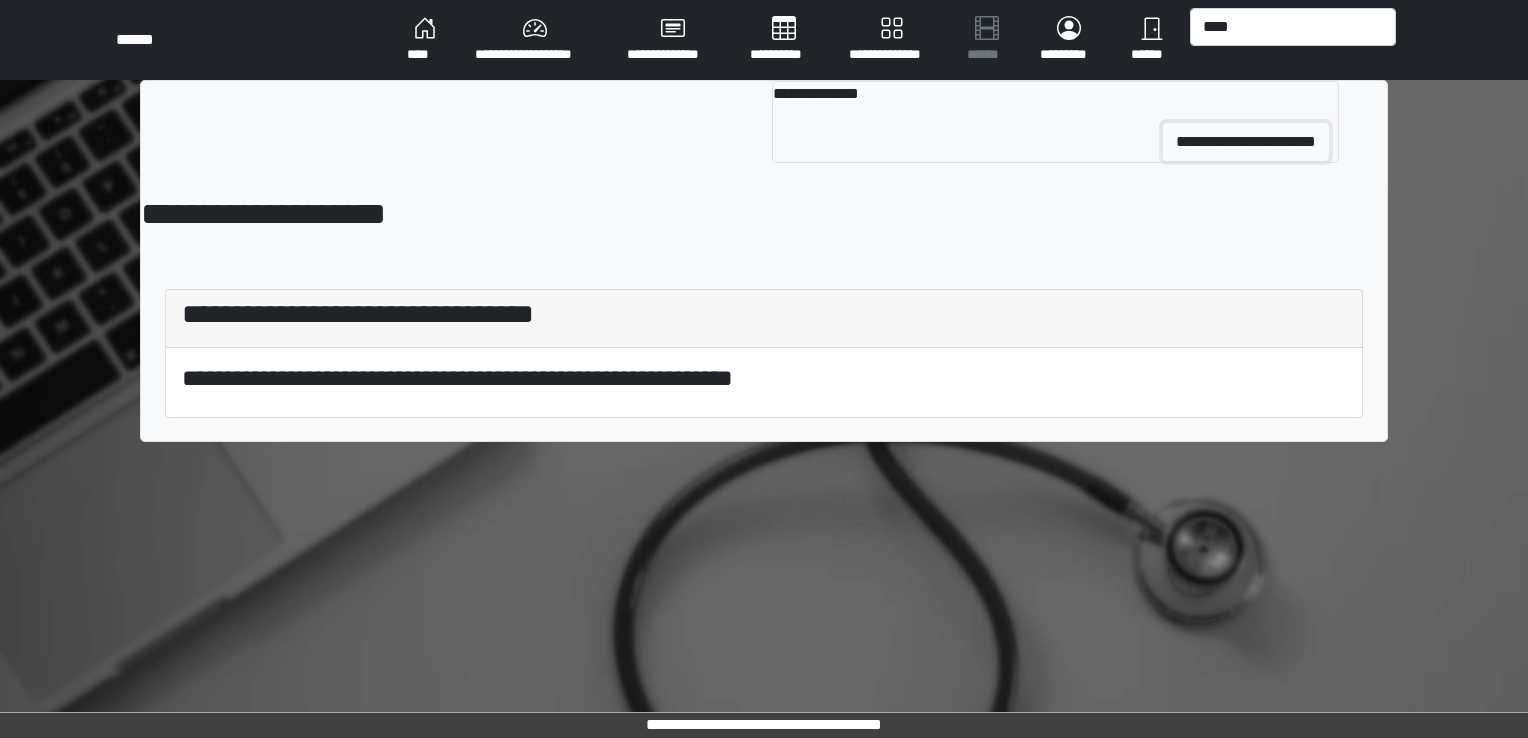 click on "**********" at bounding box center (1246, 142) 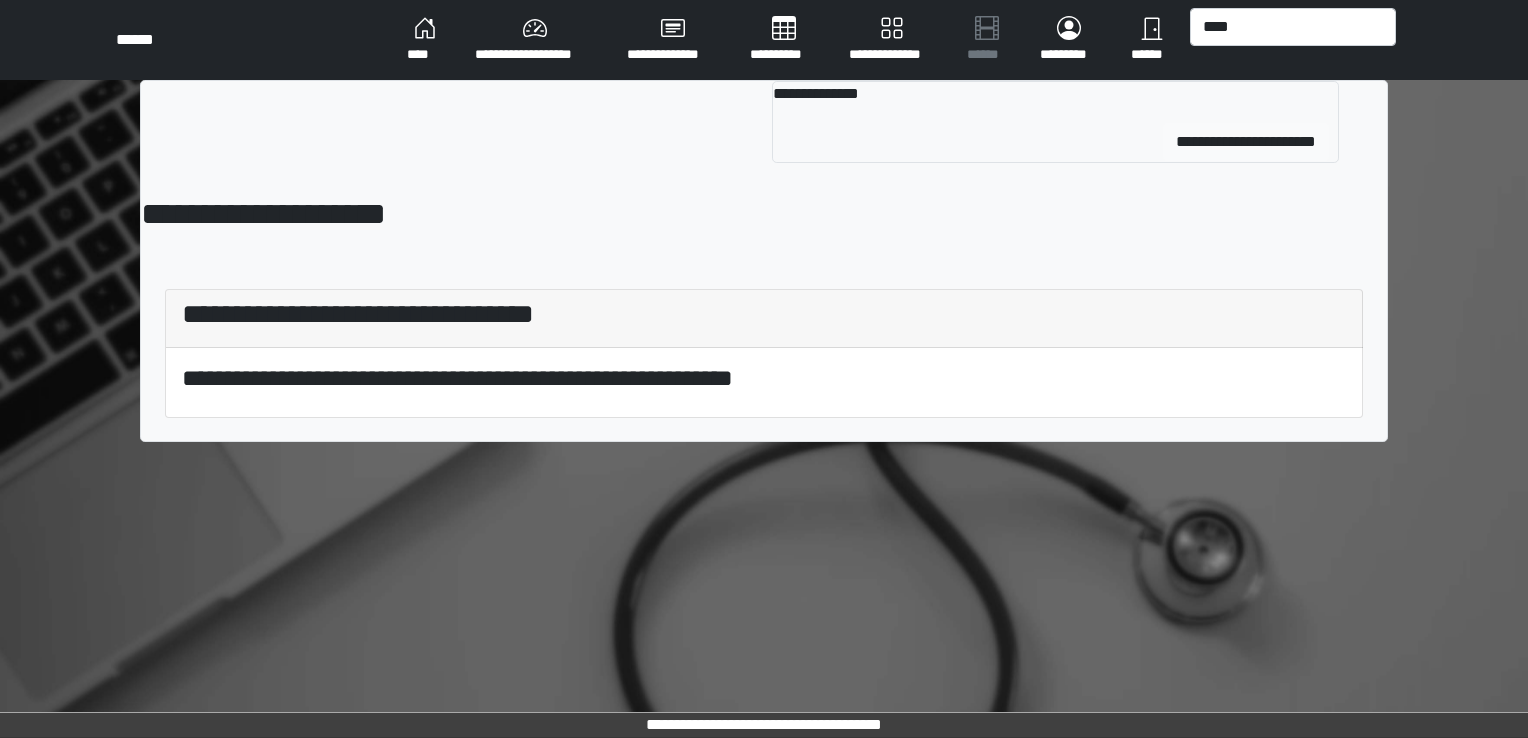 type 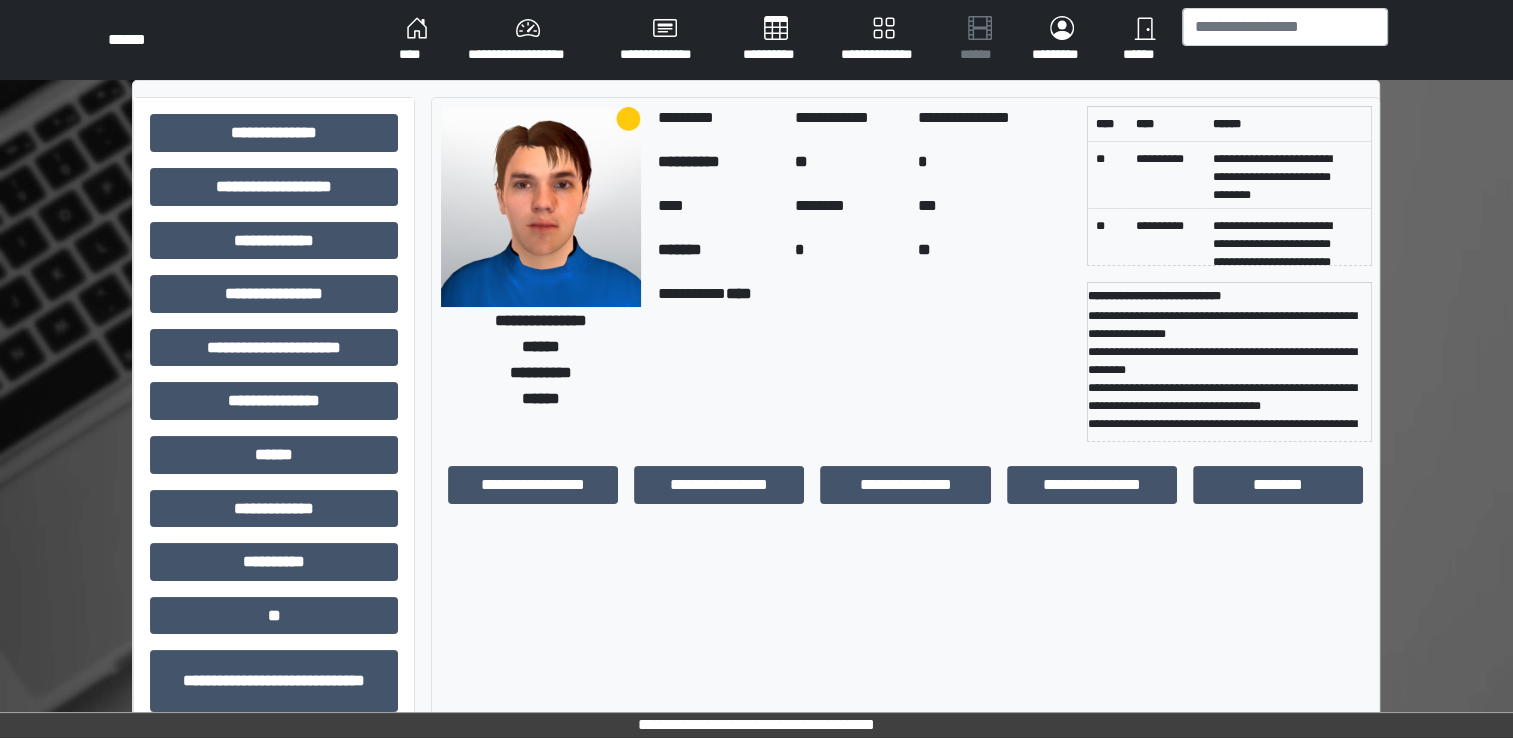 scroll, scrollTop: 19, scrollLeft: 0, axis: vertical 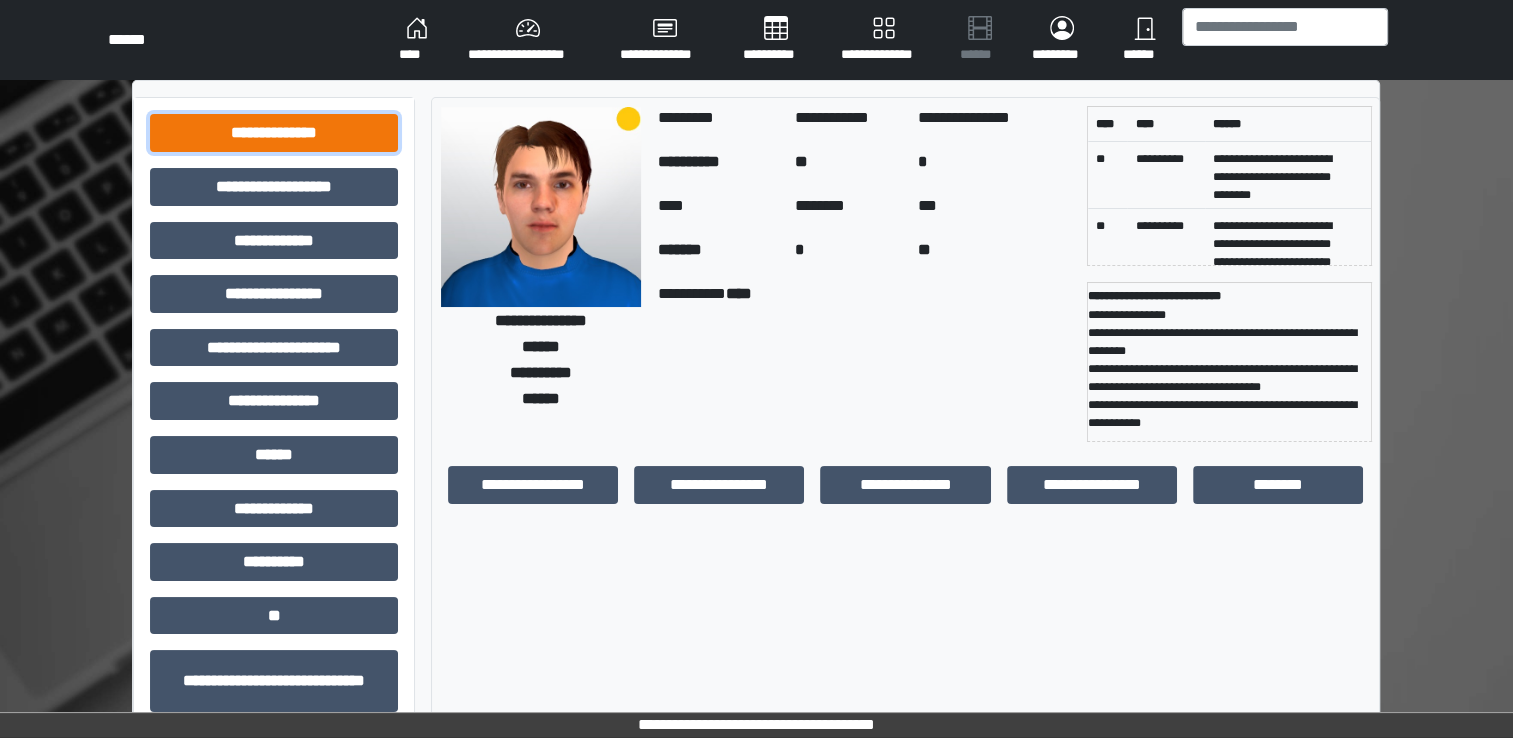 click on "**********" at bounding box center (274, 133) 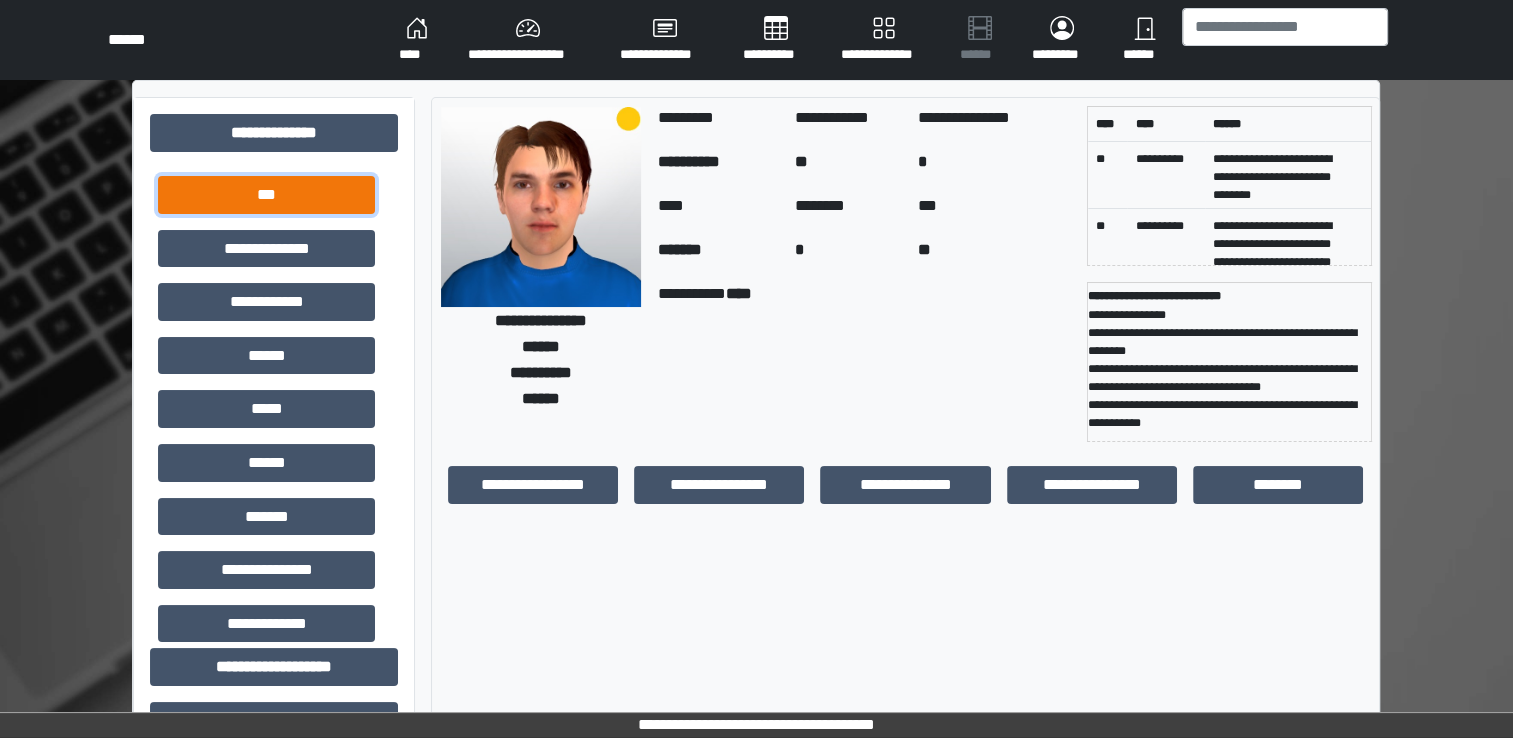 click on "***" at bounding box center (266, 195) 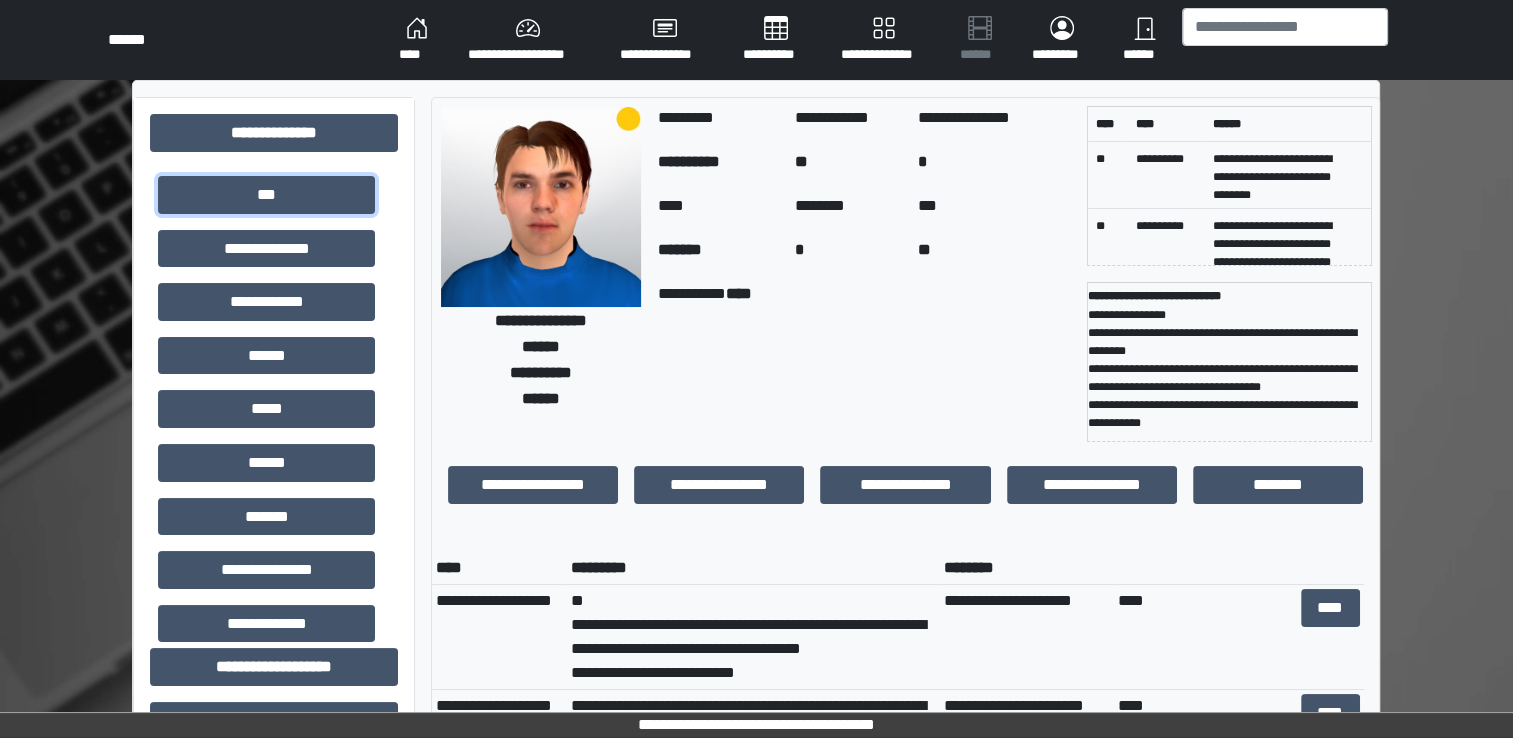 scroll, scrollTop: 100, scrollLeft: 0, axis: vertical 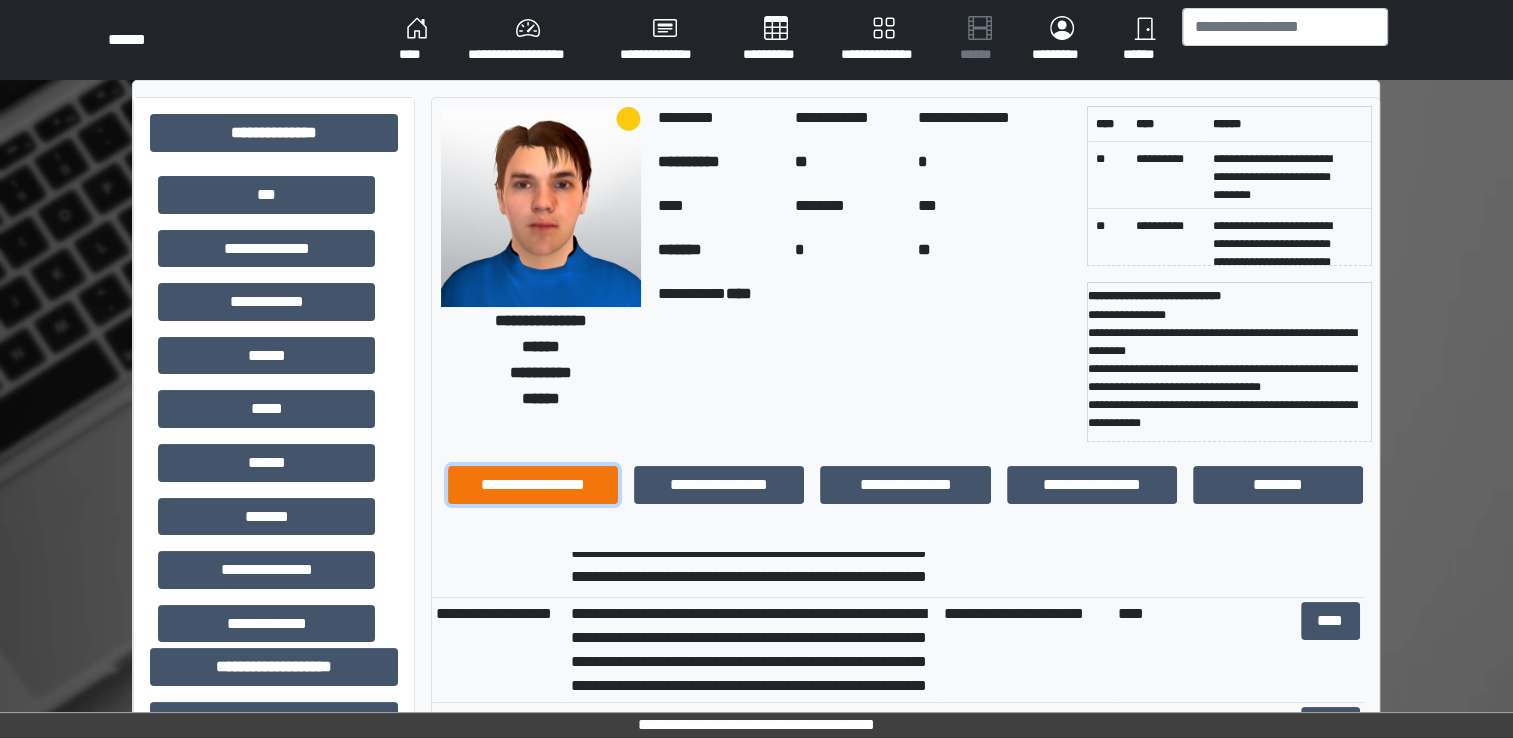 click on "**********" at bounding box center [533, 485] 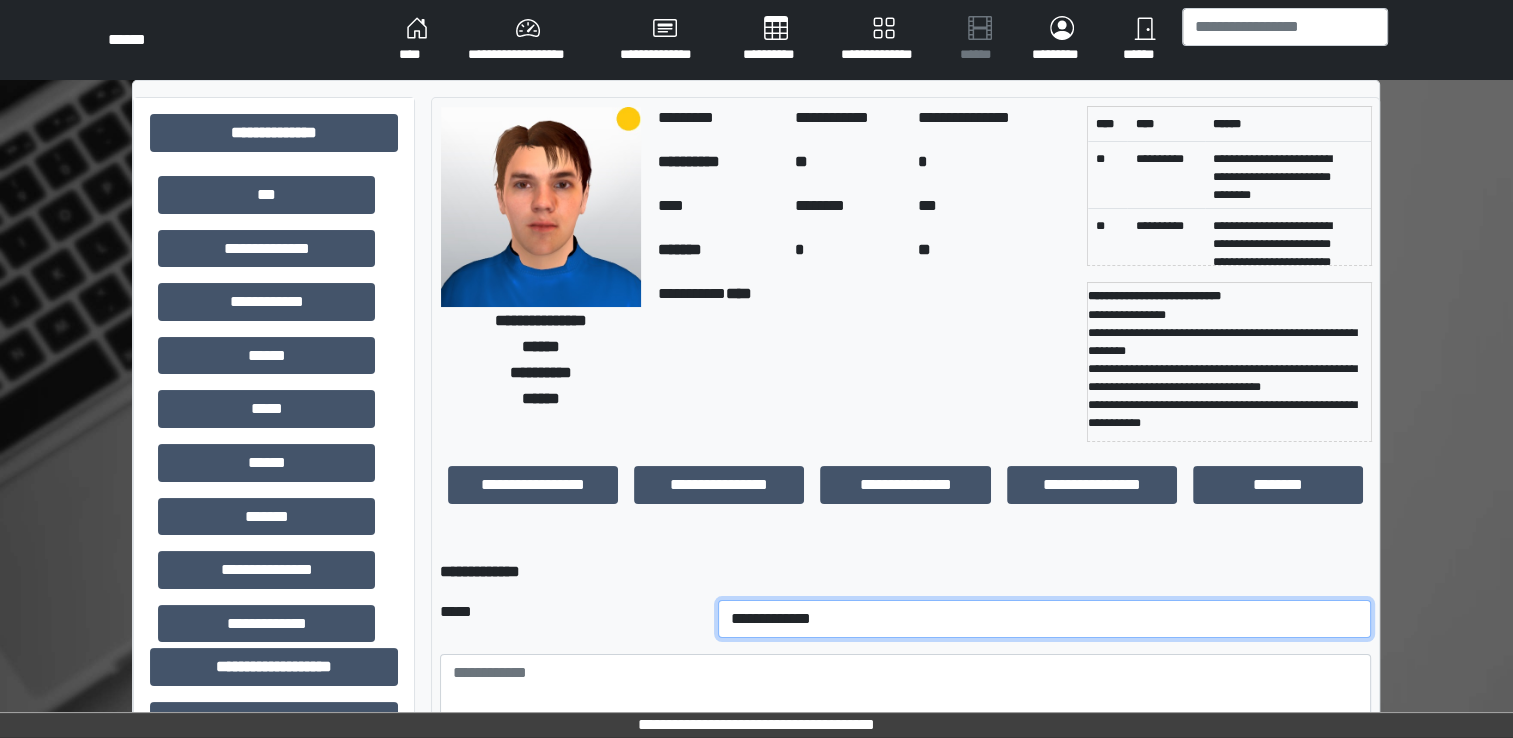 click on "**********" at bounding box center (1045, 619) 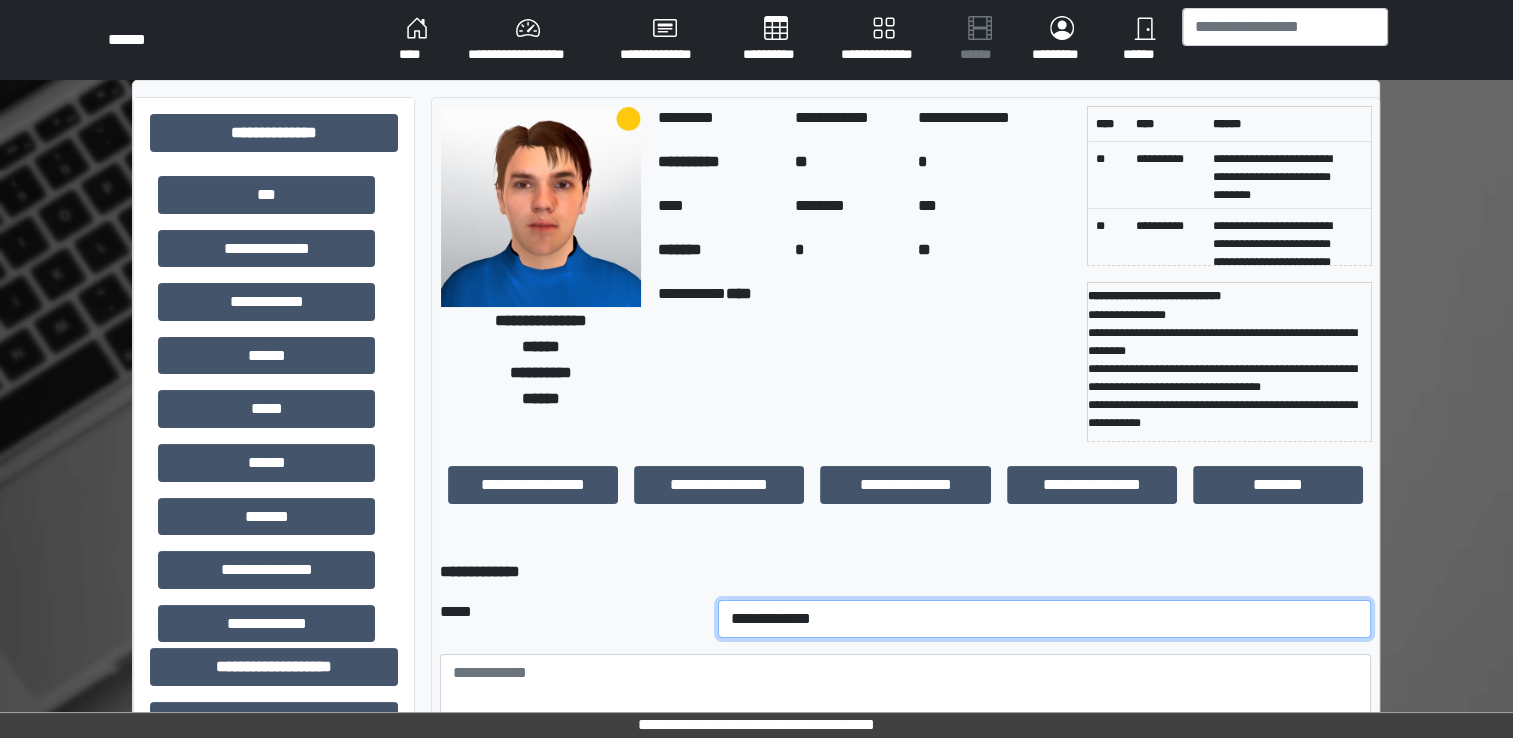 select on "*" 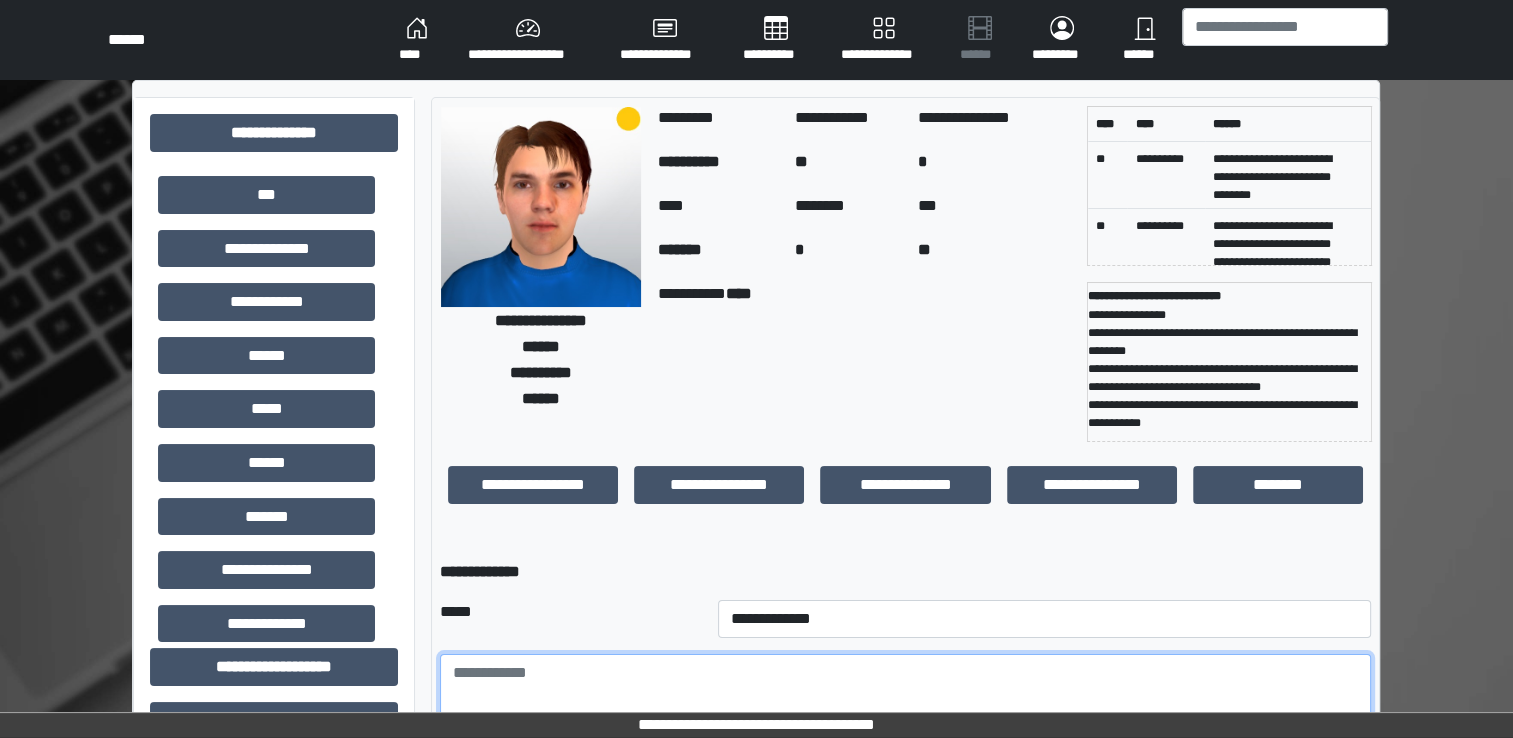 click at bounding box center [905, 709] 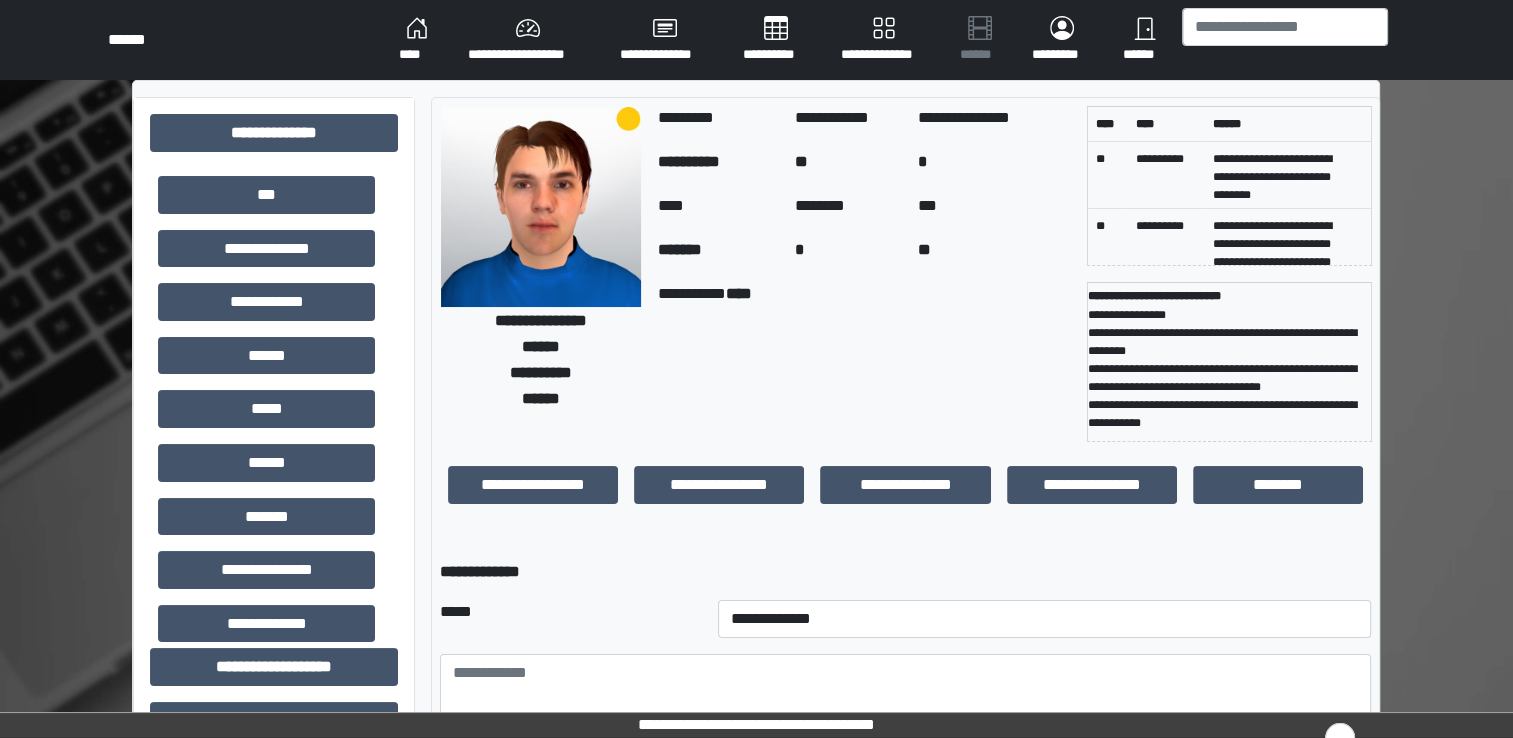click on "*********" at bounding box center [718, 120] 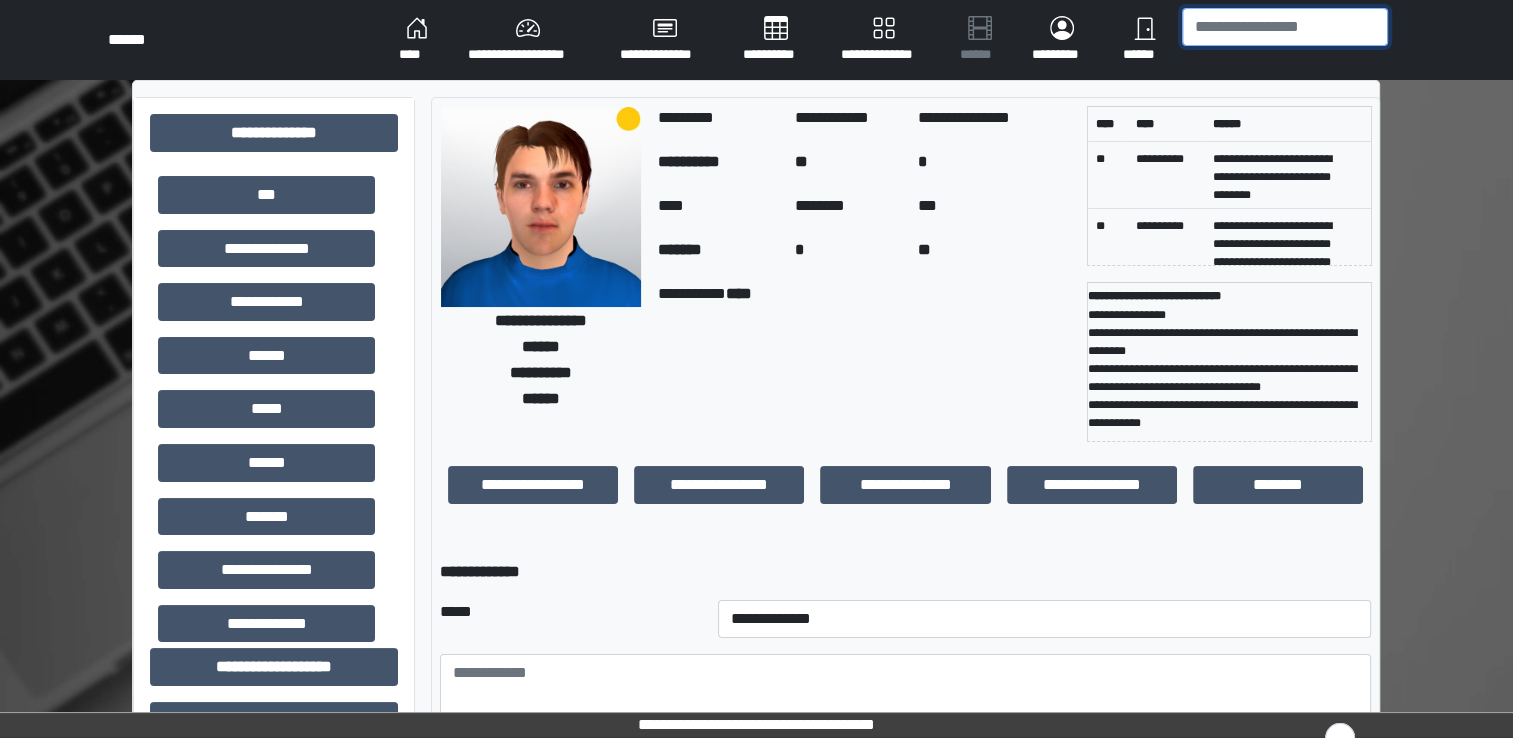 click at bounding box center (1285, 27) 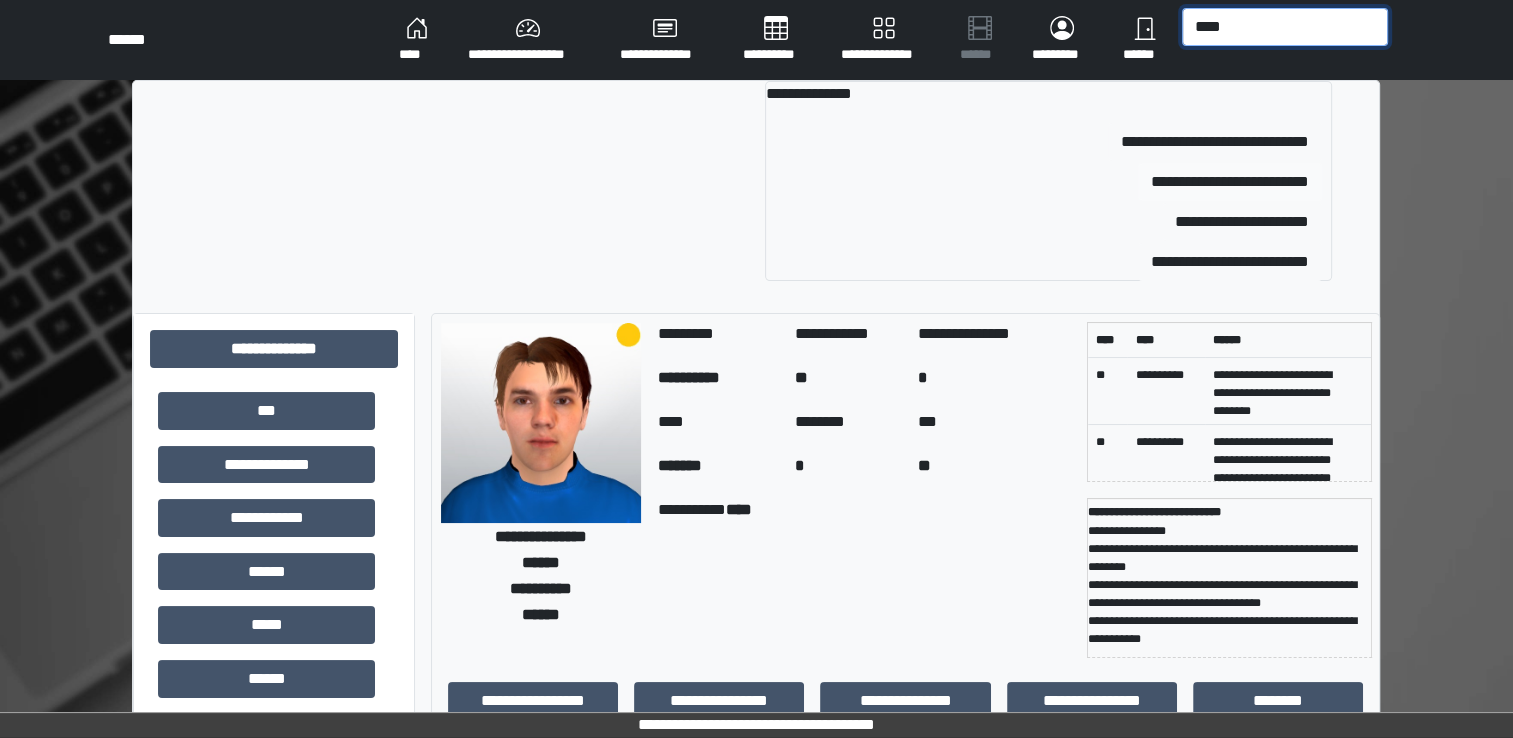 type on "****" 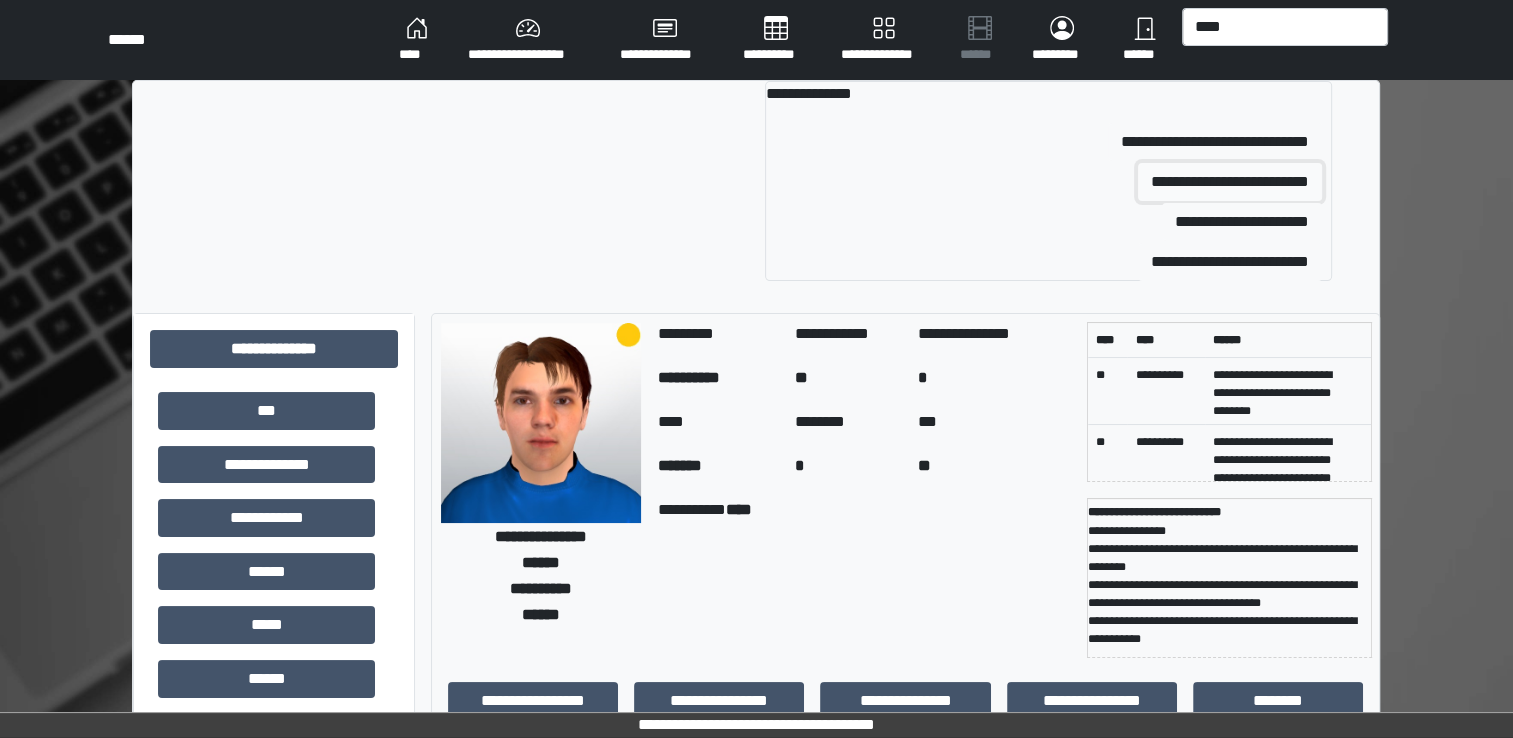 click on "**********" at bounding box center [1230, 182] 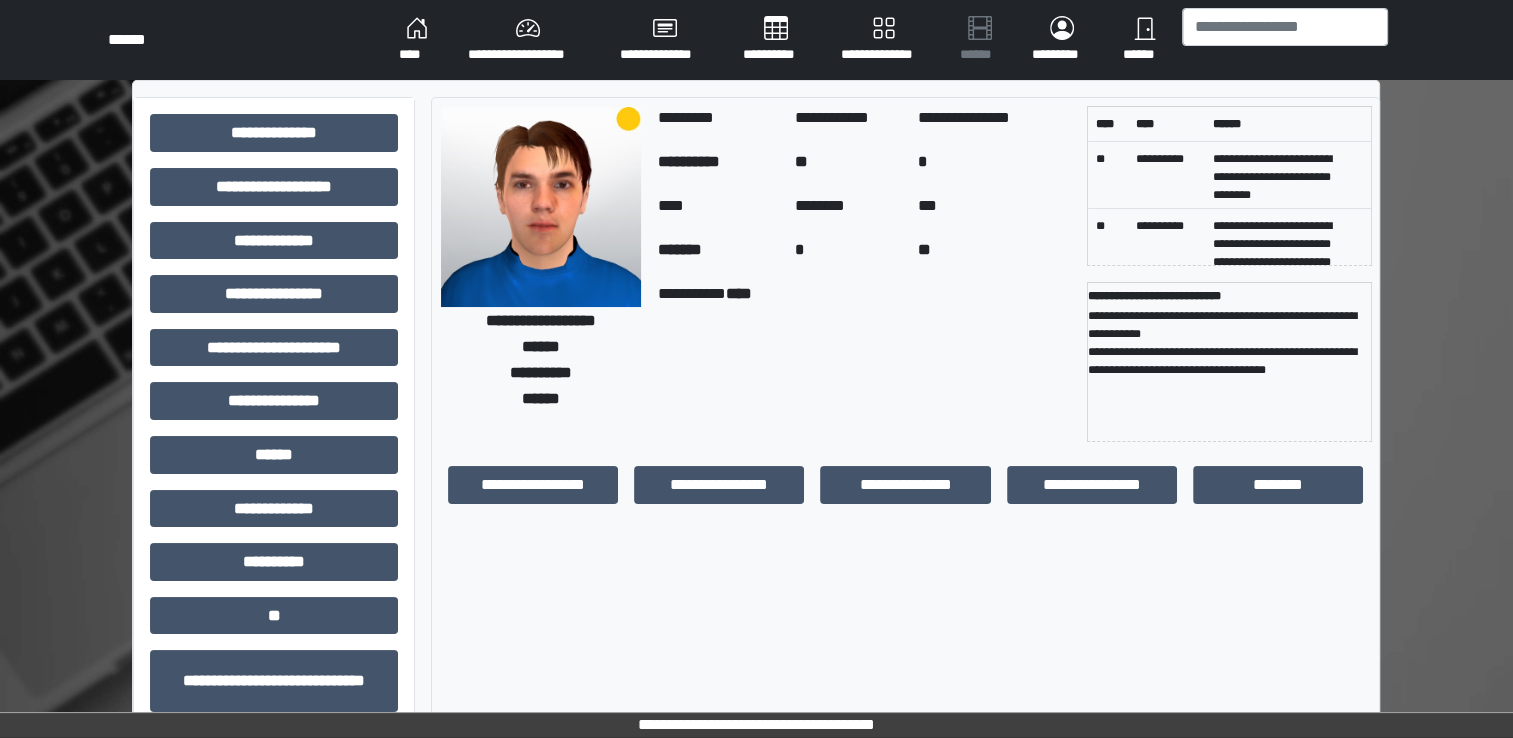 click on "**********" at bounding box center (864, 362) 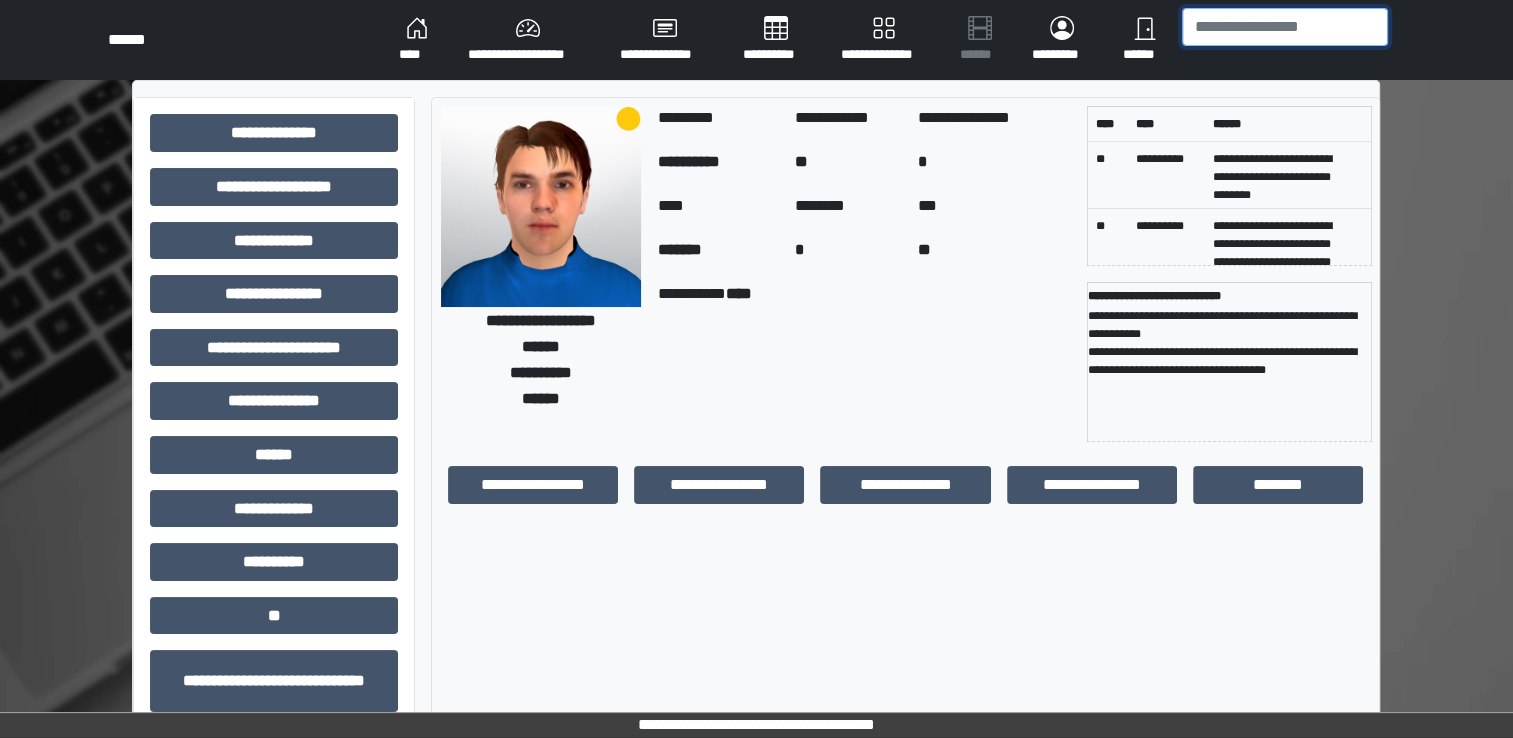 click at bounding box center [1285, 27] 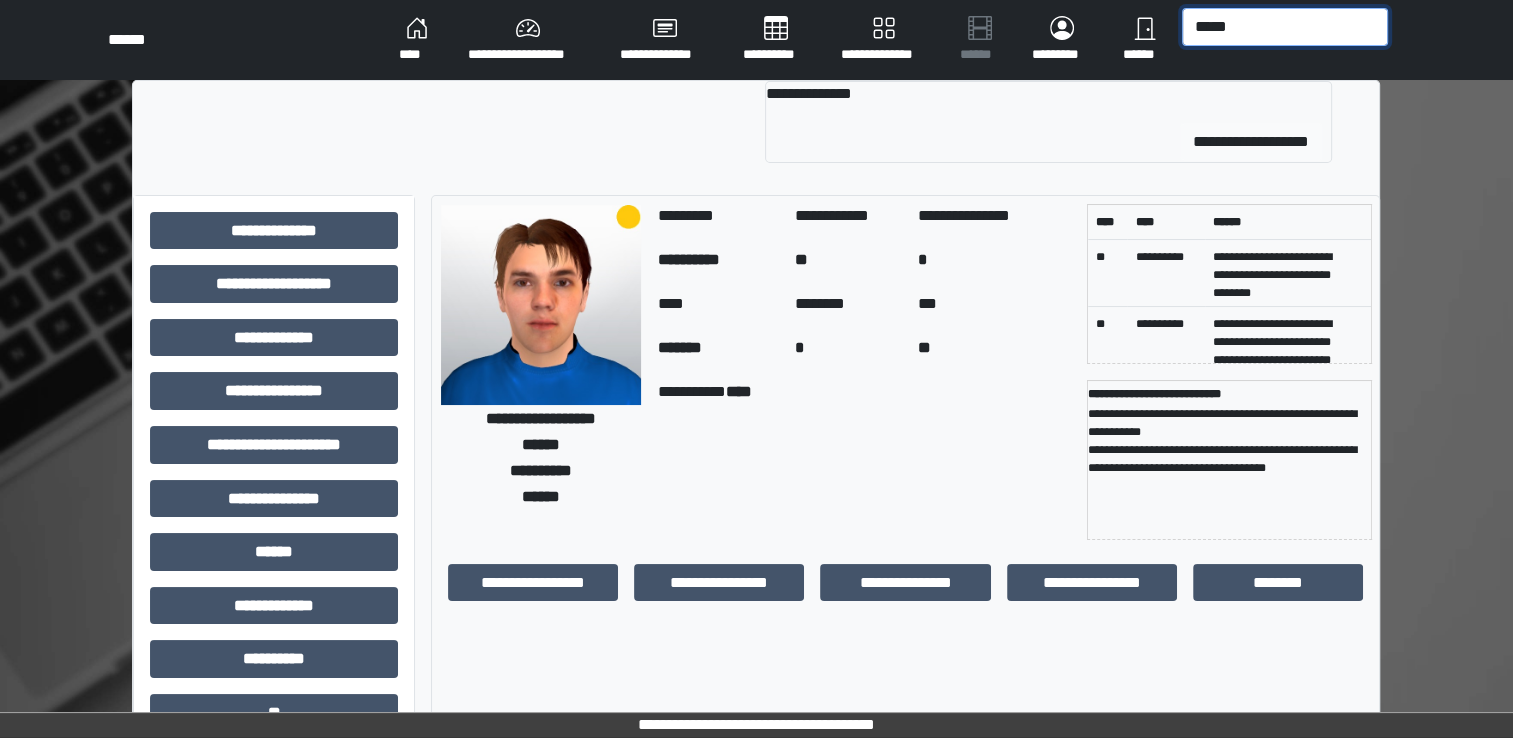 type on "*****" 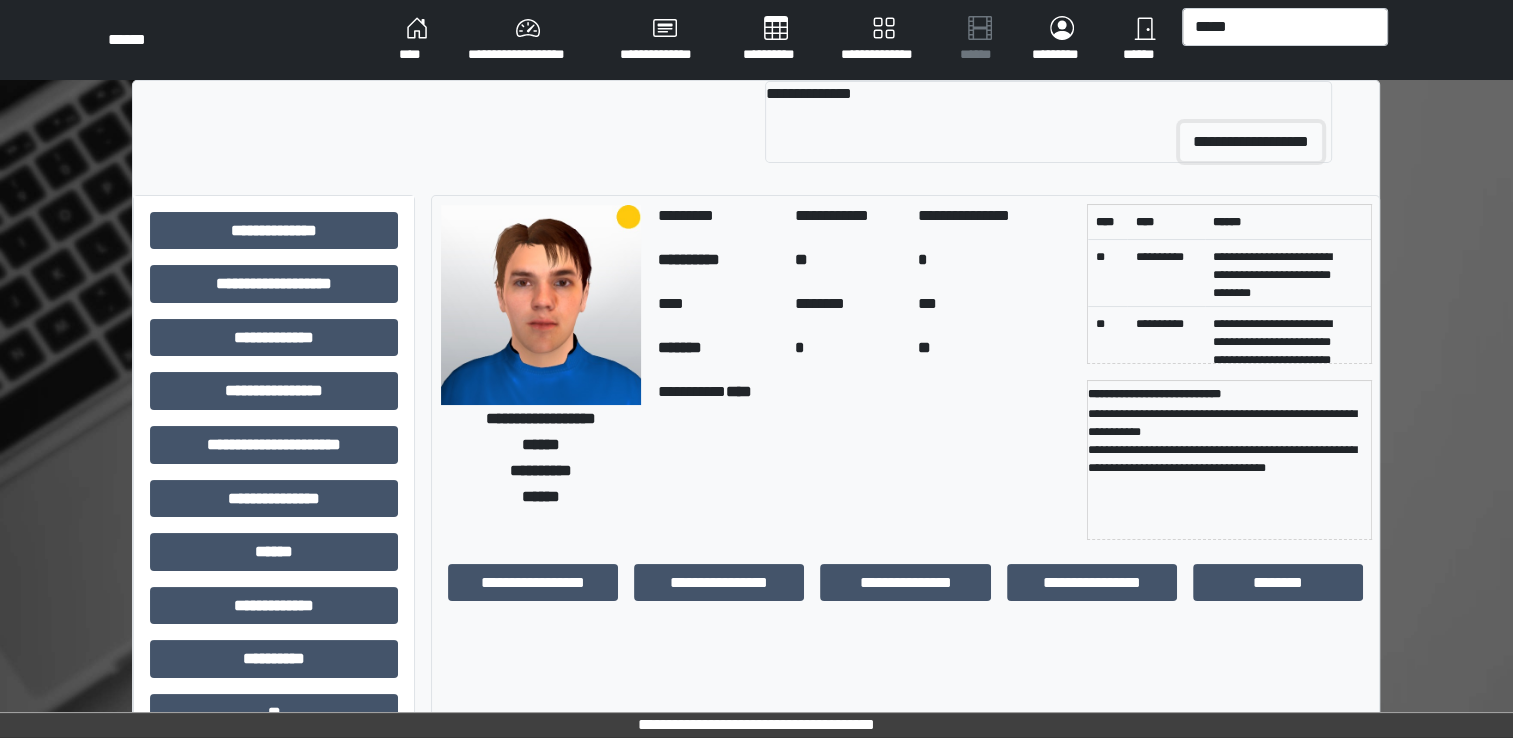 click on "**********" at bounding box center [1251, 142] 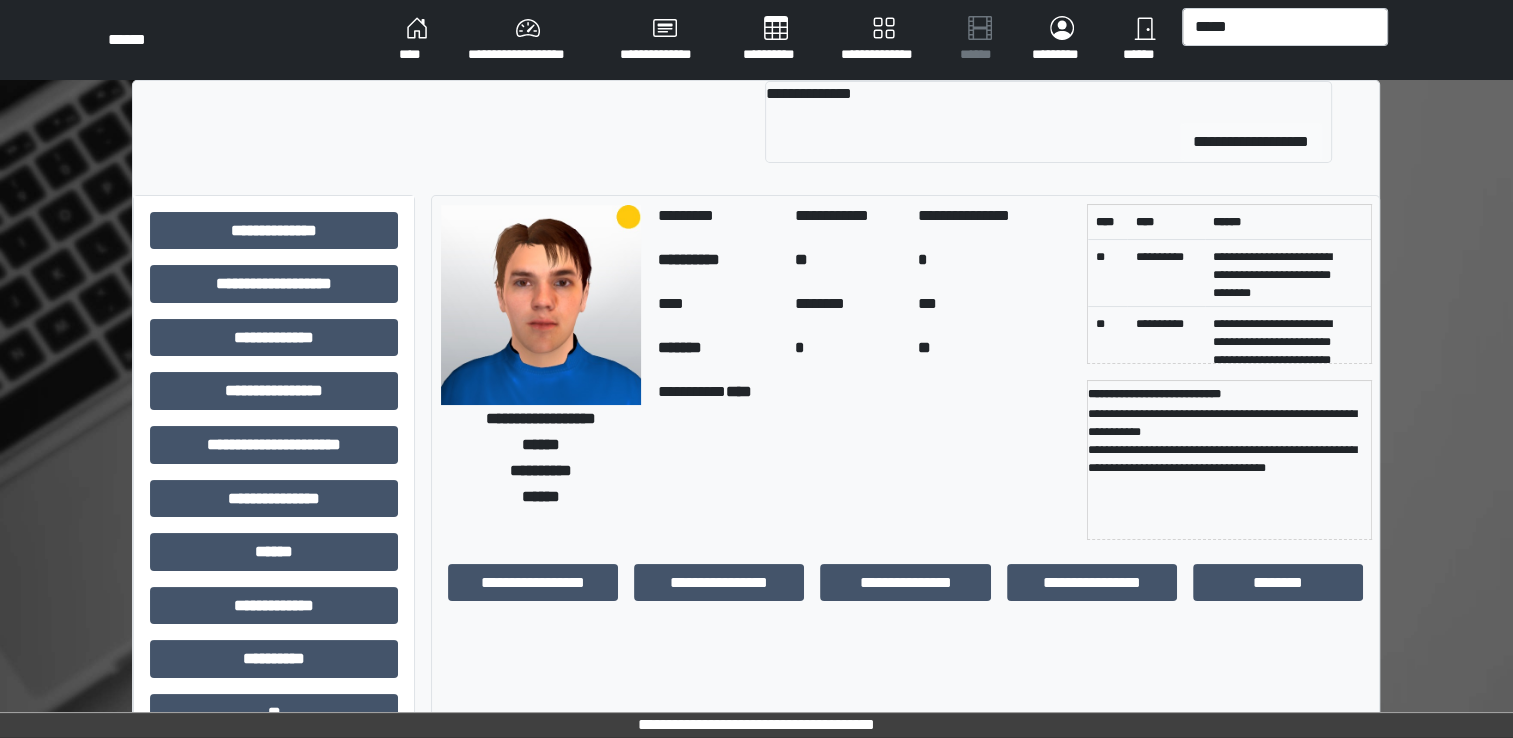 type 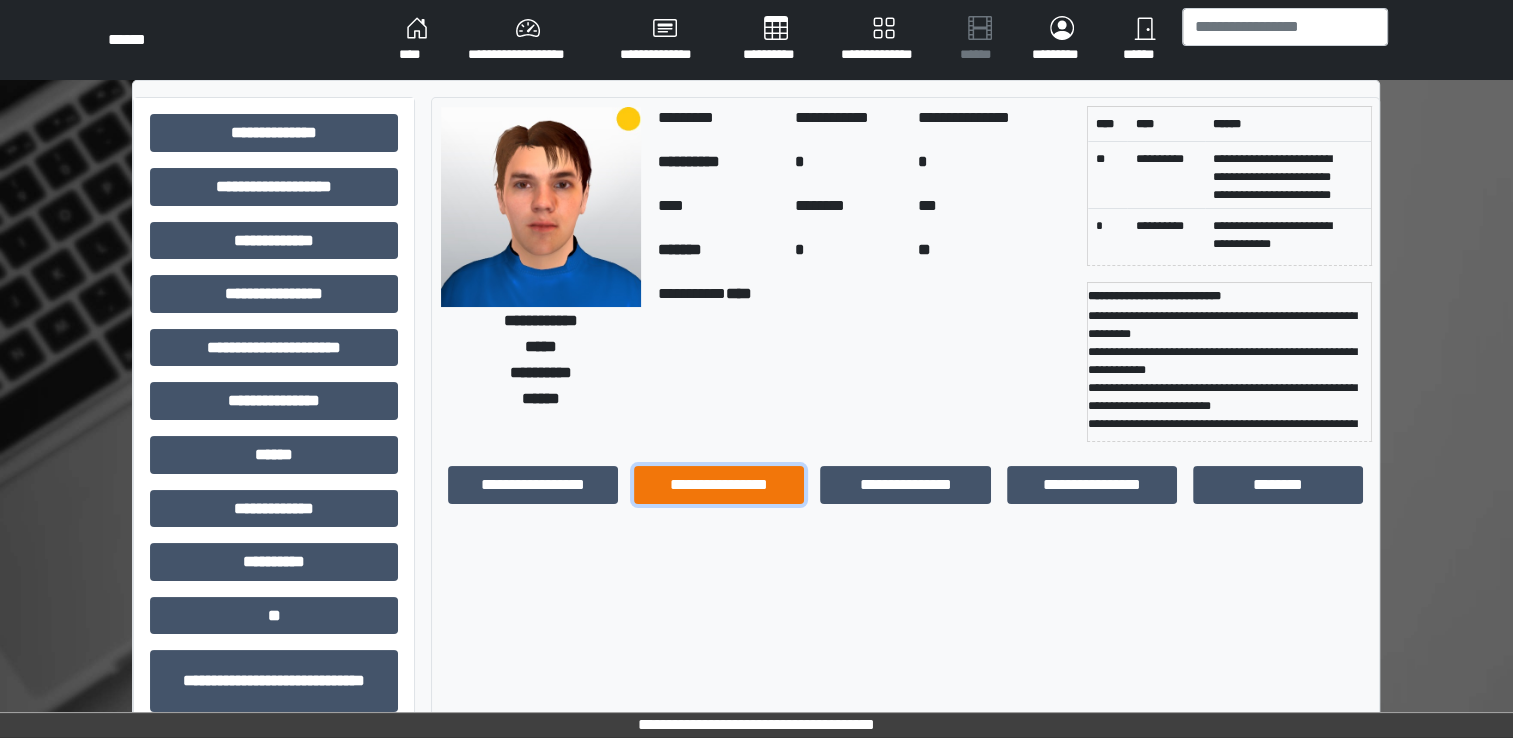 click on "**********" at bounding box center (719, 485) 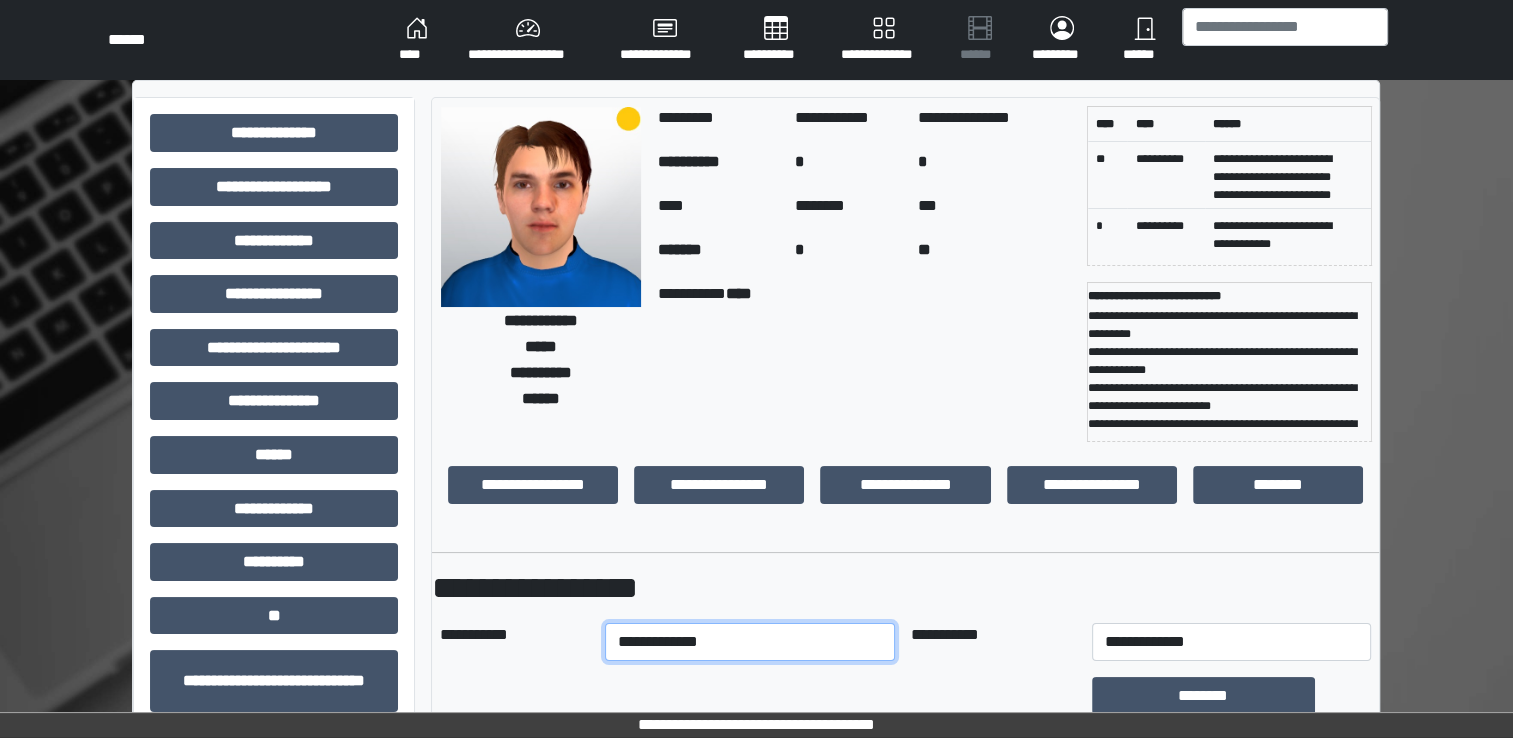 click on "**********" at bounding box center (750, 642) 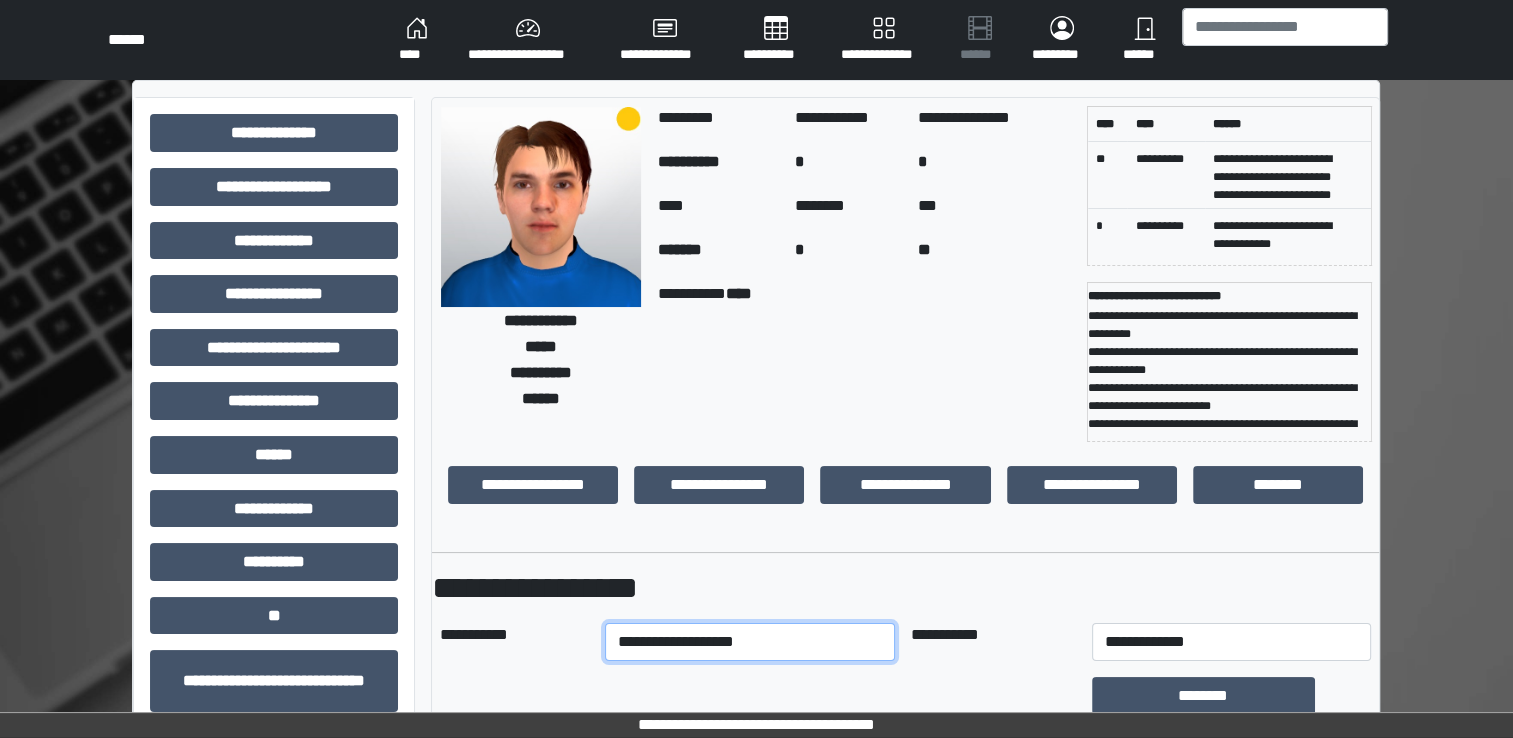 click on "**********" at bounding box center [750, 642] 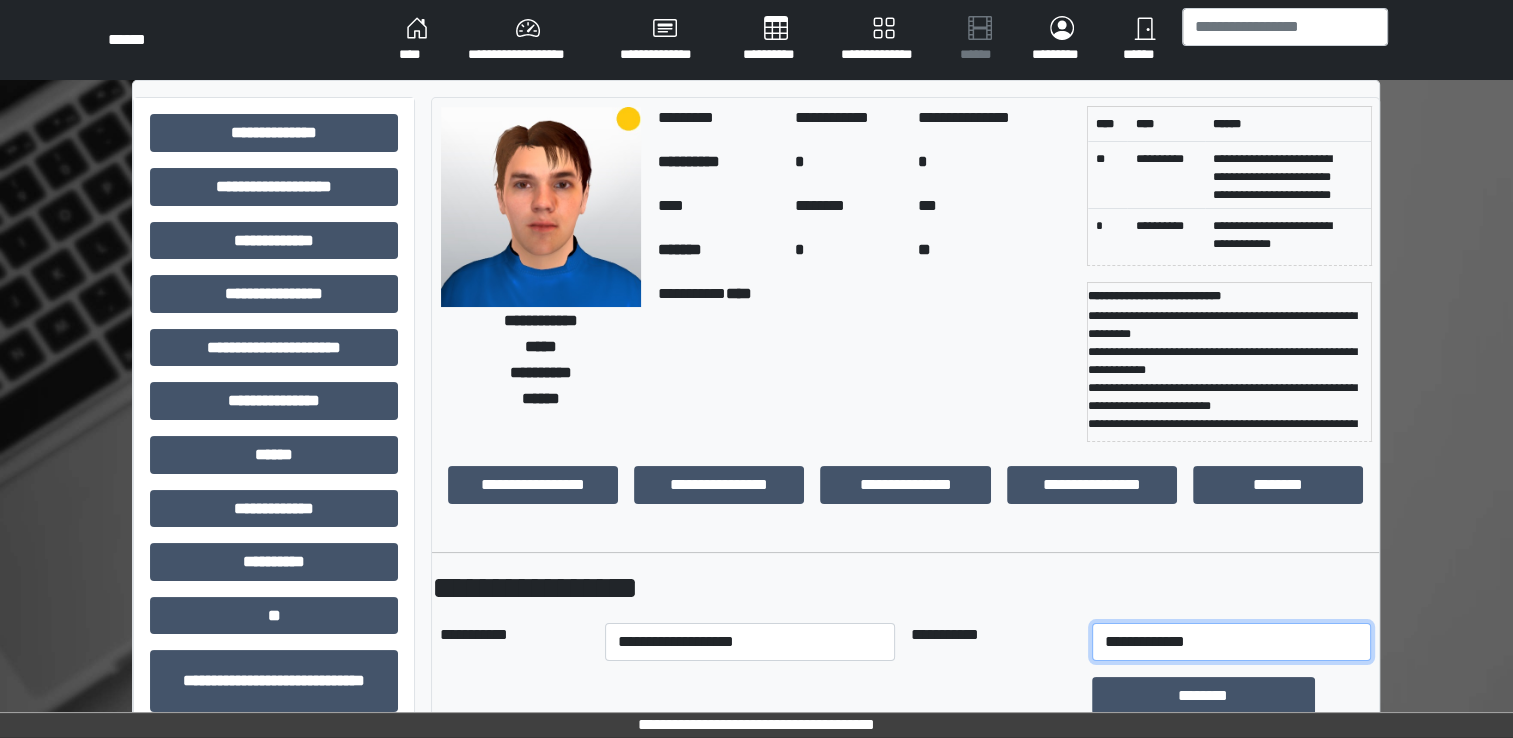 click on "**********" at bounding box center (1231, 642) 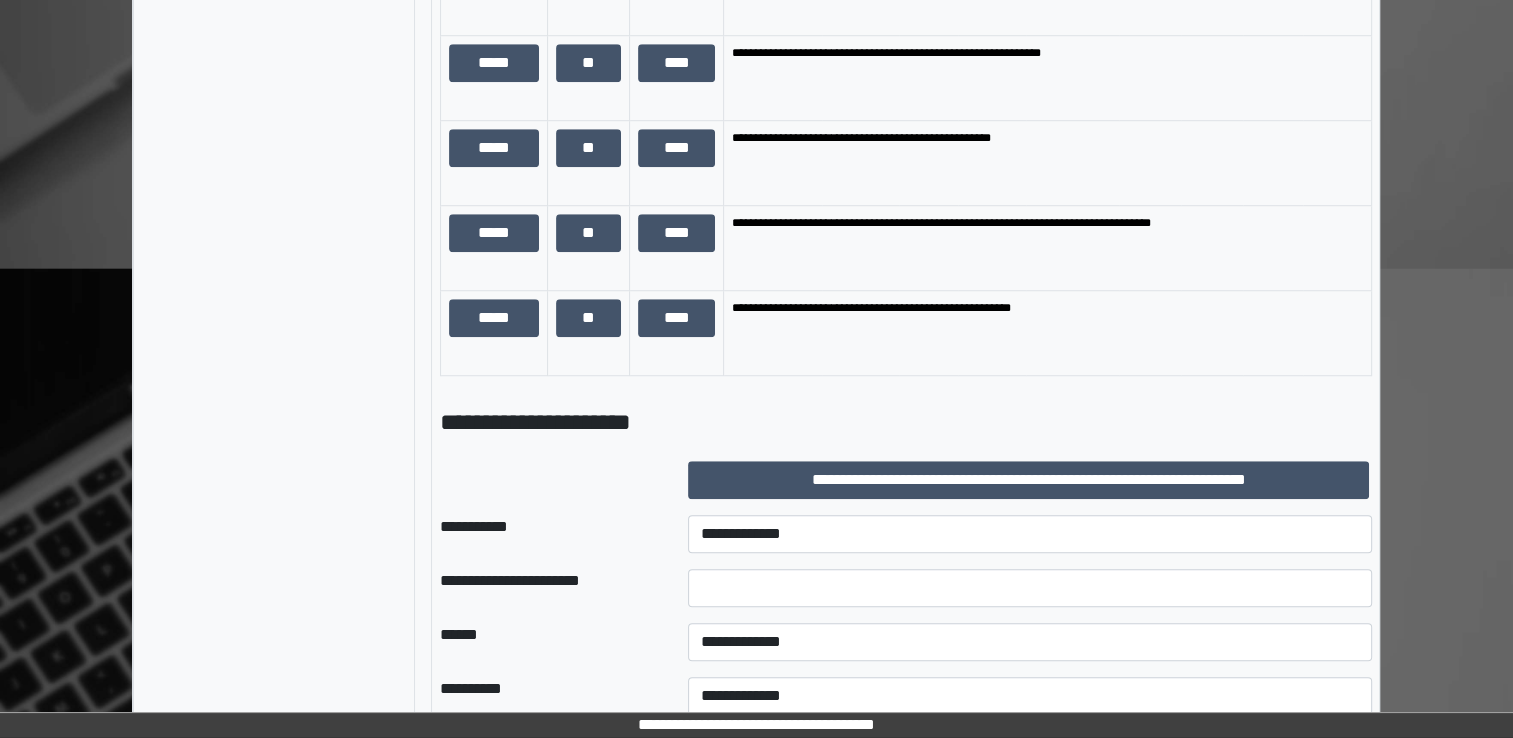 scroll, scrollTop: 1600, scrollLeft: 0, axis: vertical 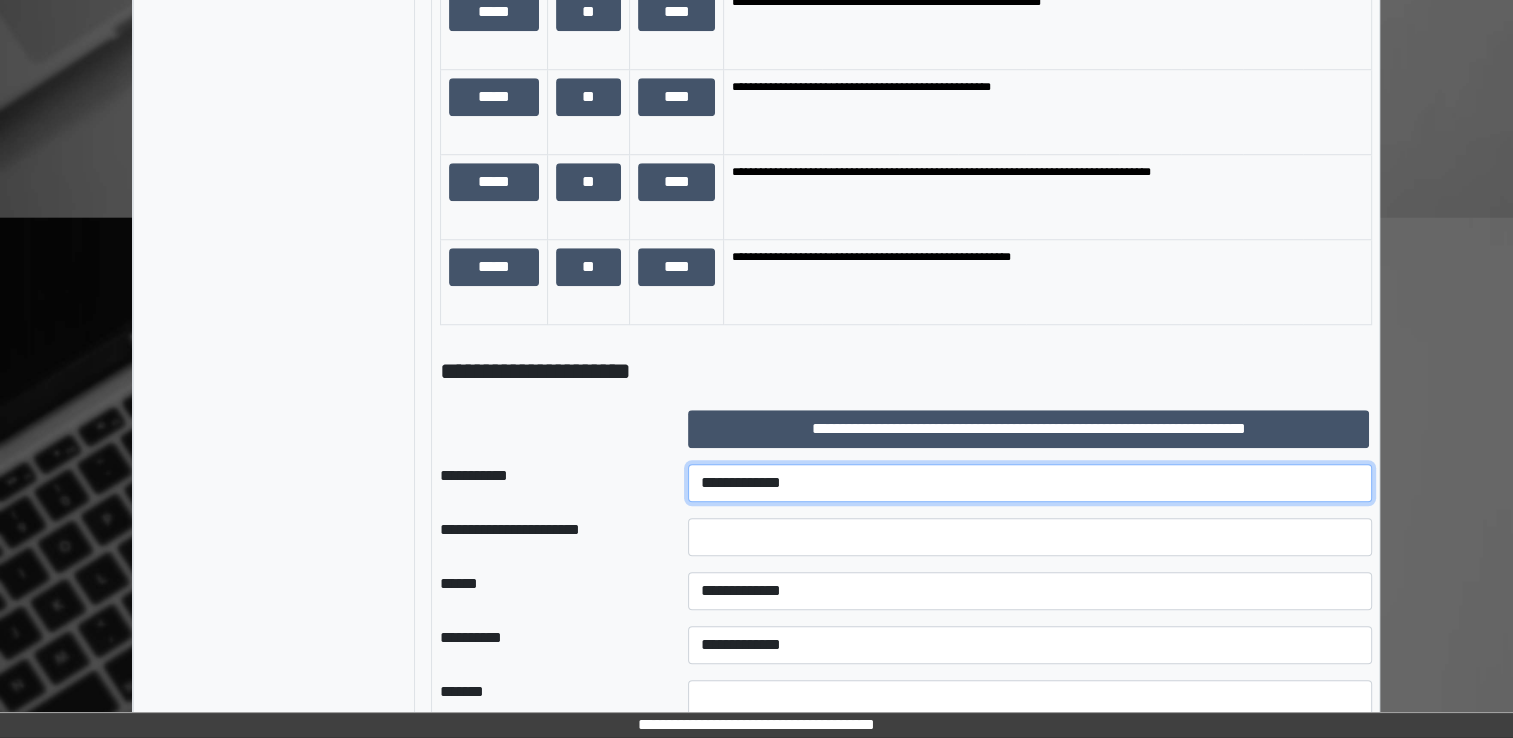 click on "**********" at bounding box center (1030, 483) 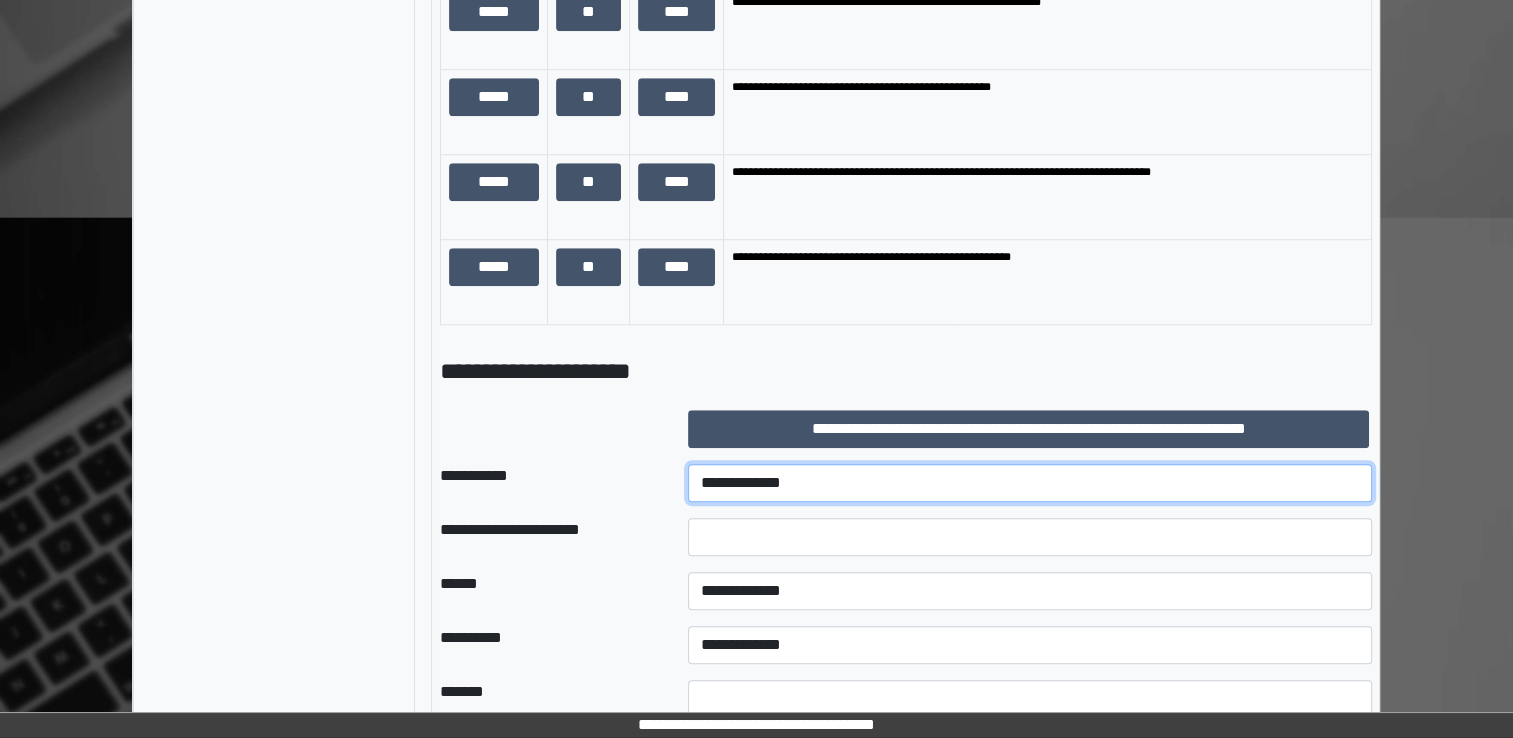 select on "***" 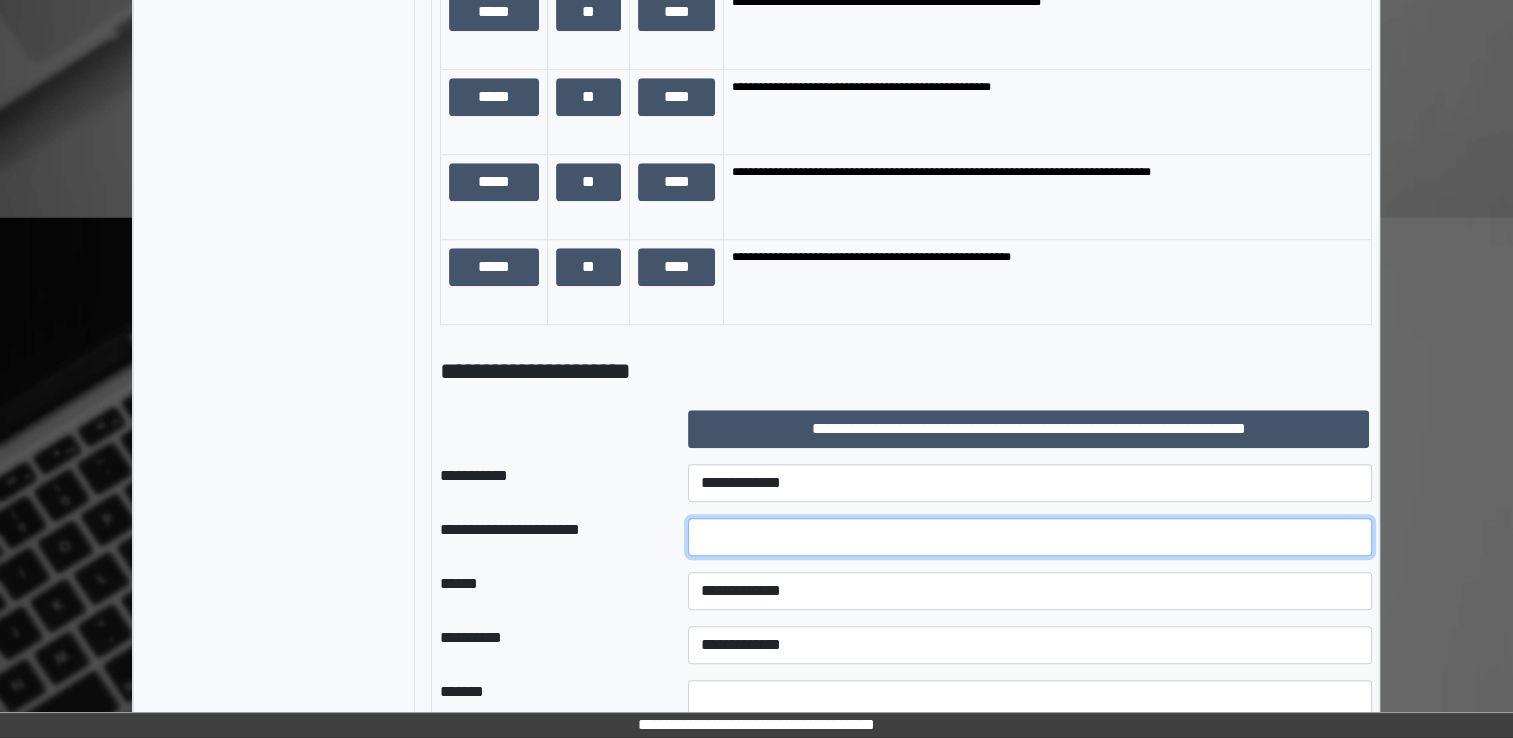 click at bounding box center (1030, 537) 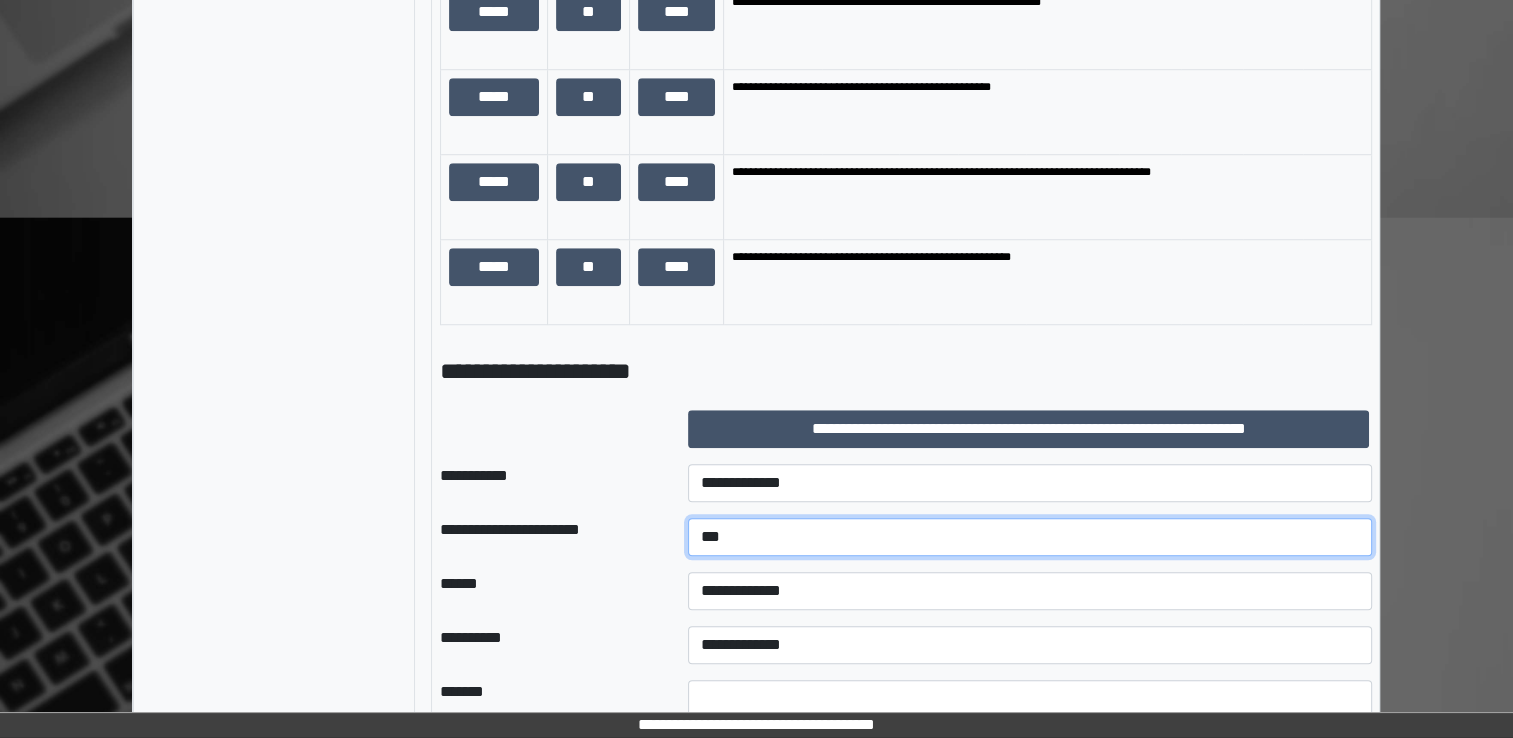 click on "**" at bounding box center (1030, 537) 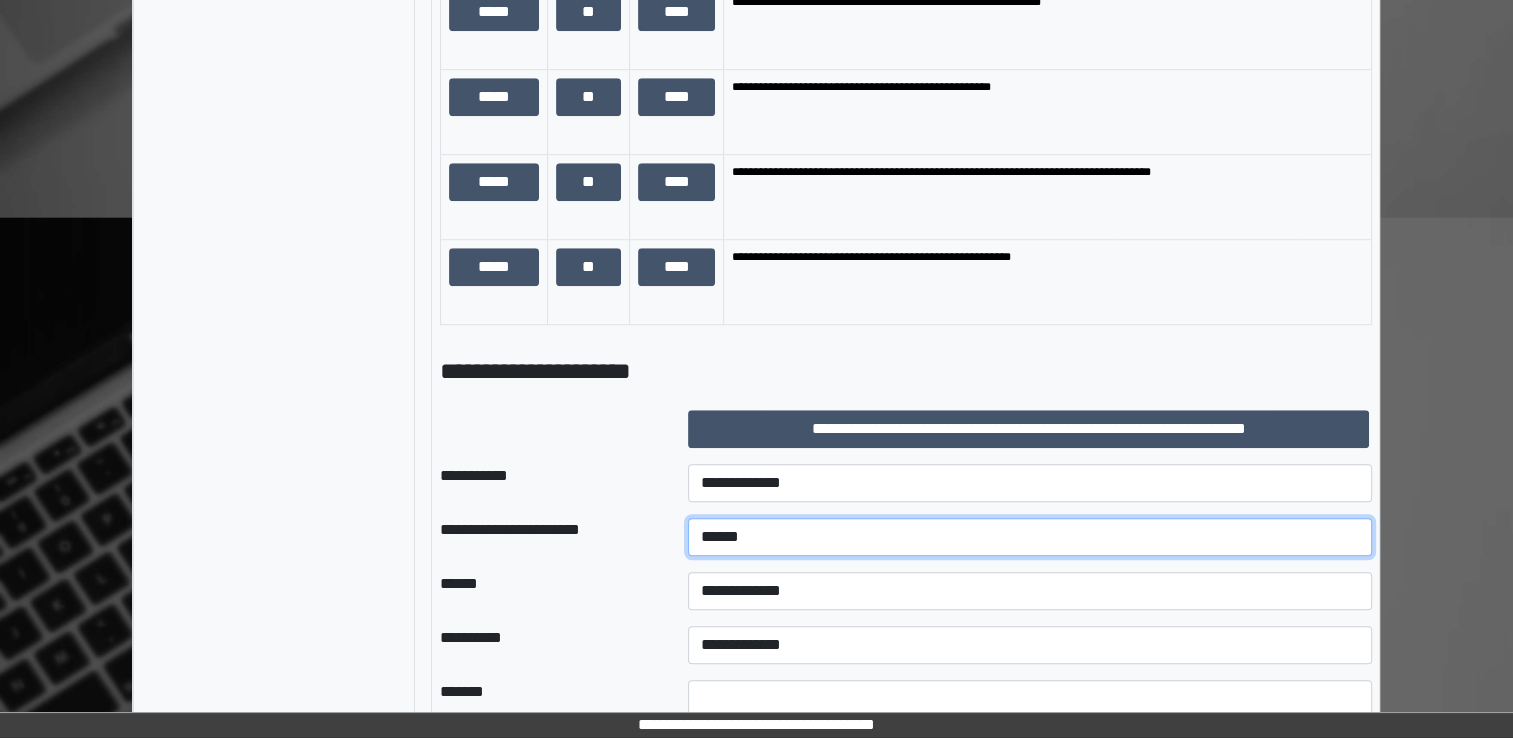 type on "******" 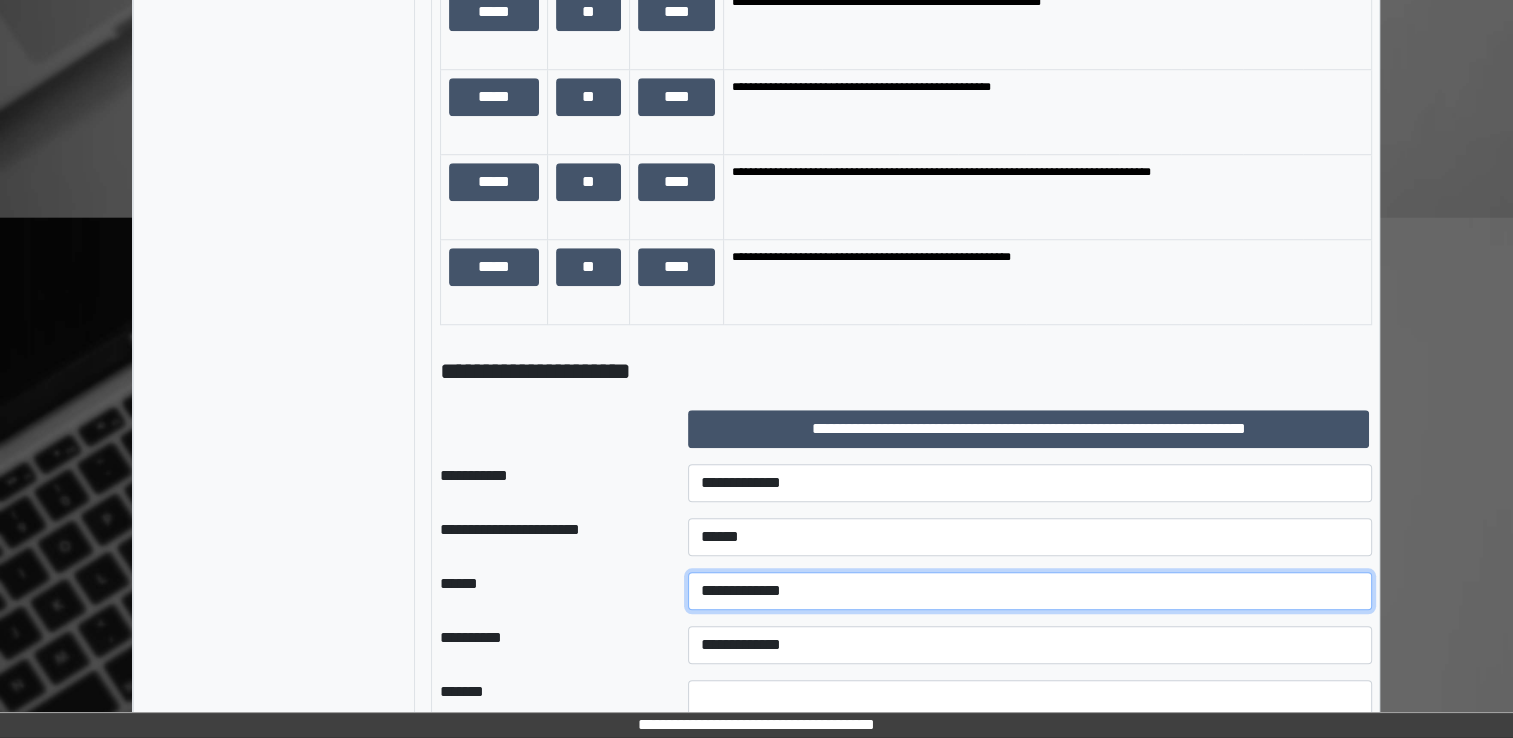 click on "**********" at bounding box center (1030, 591) 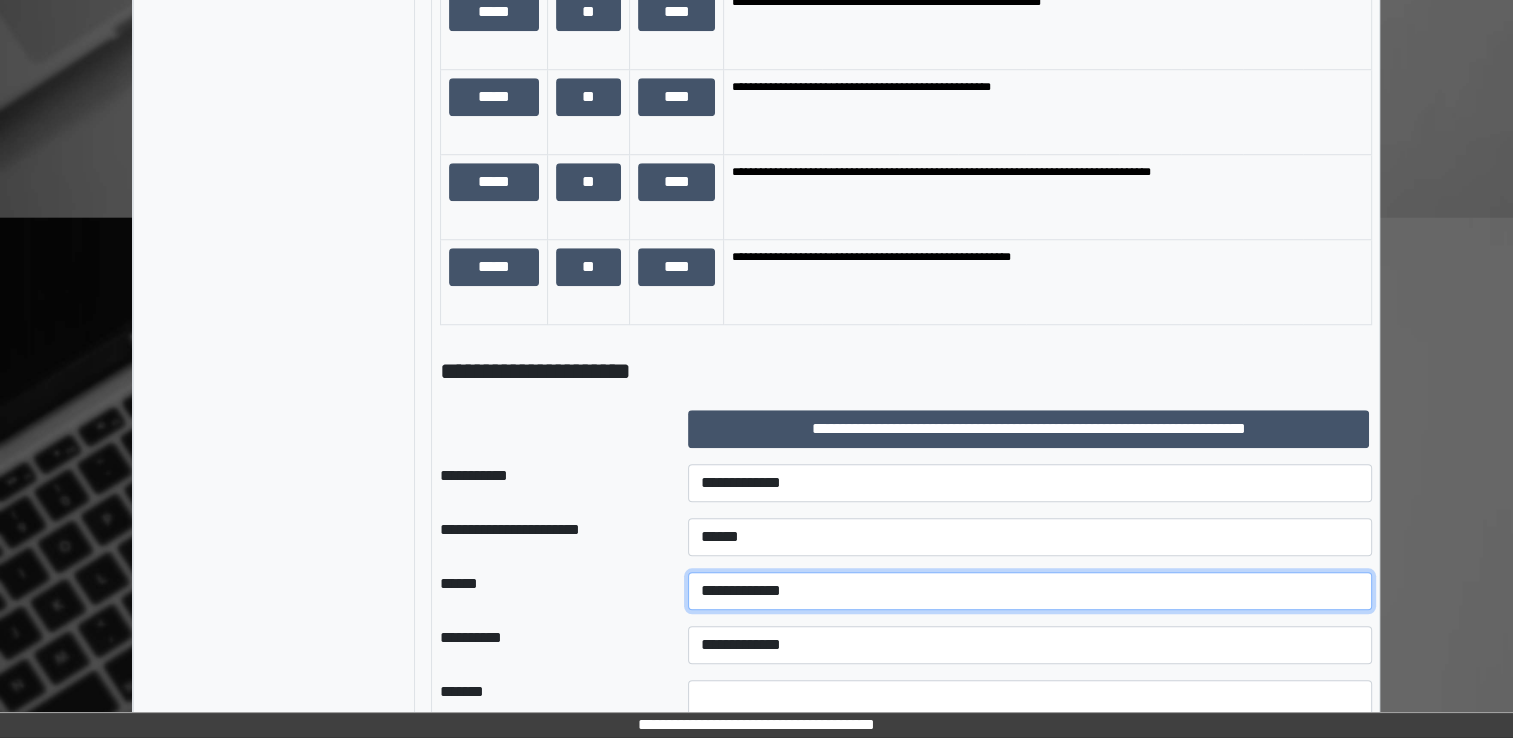 select on "*" 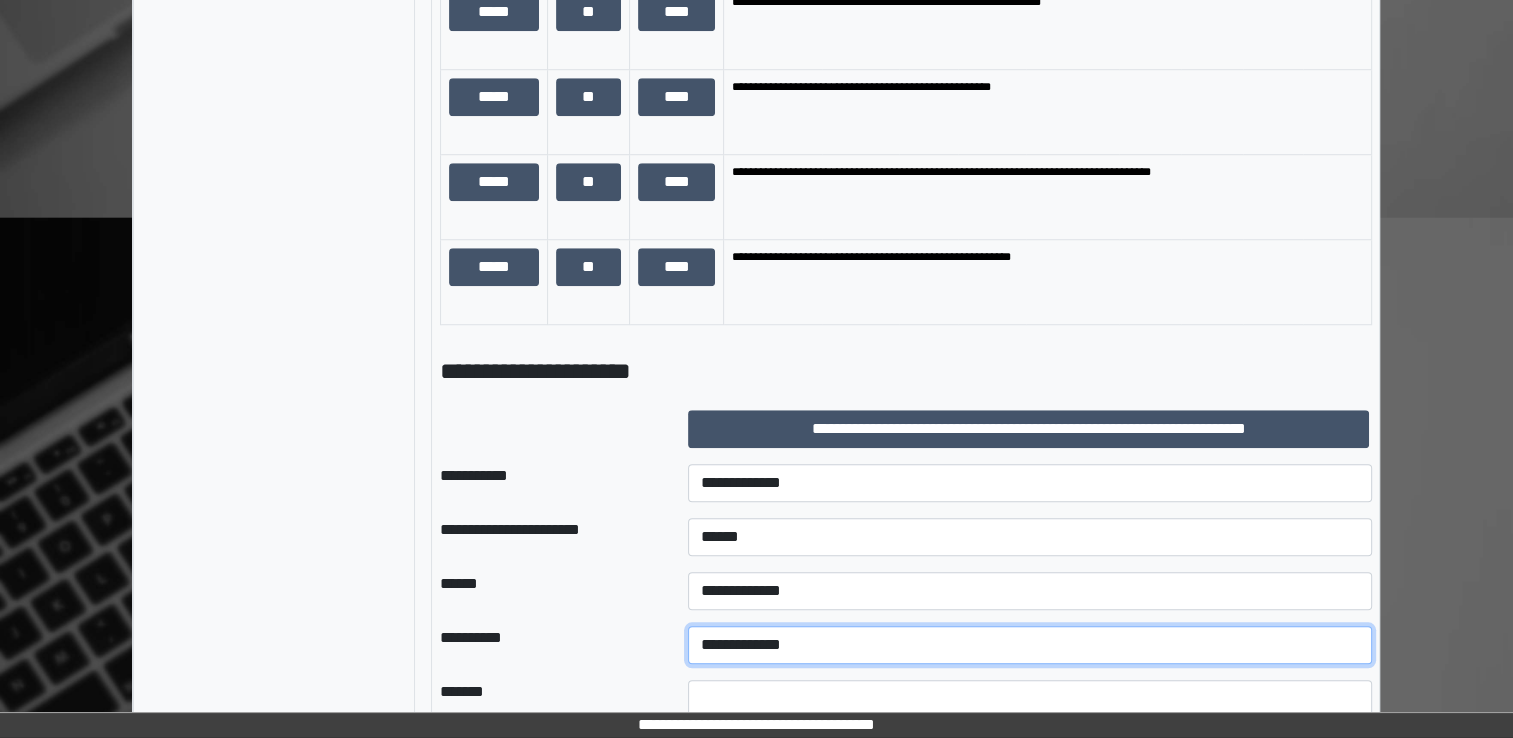 click on "**********" at bounding box center [1030, 645] 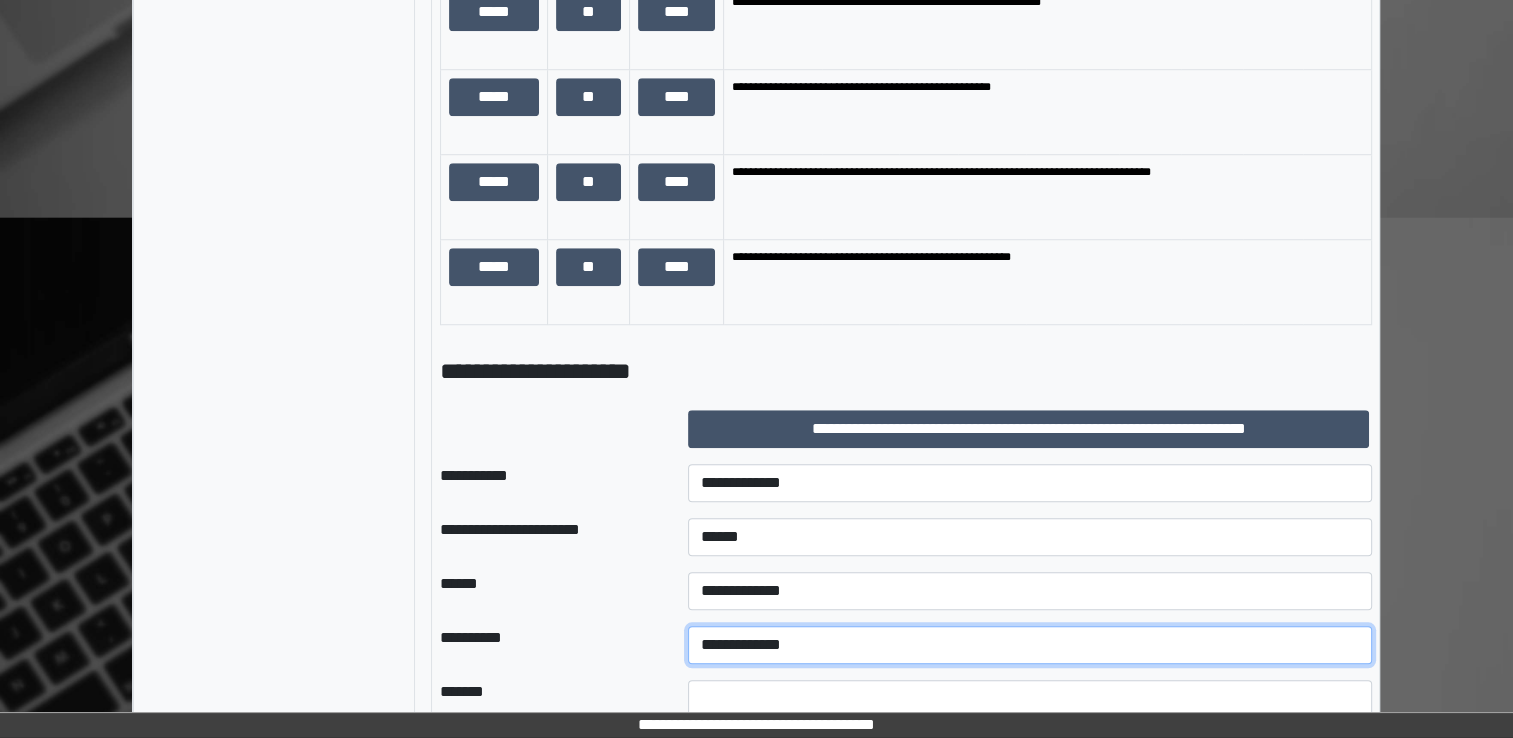 select on "*" 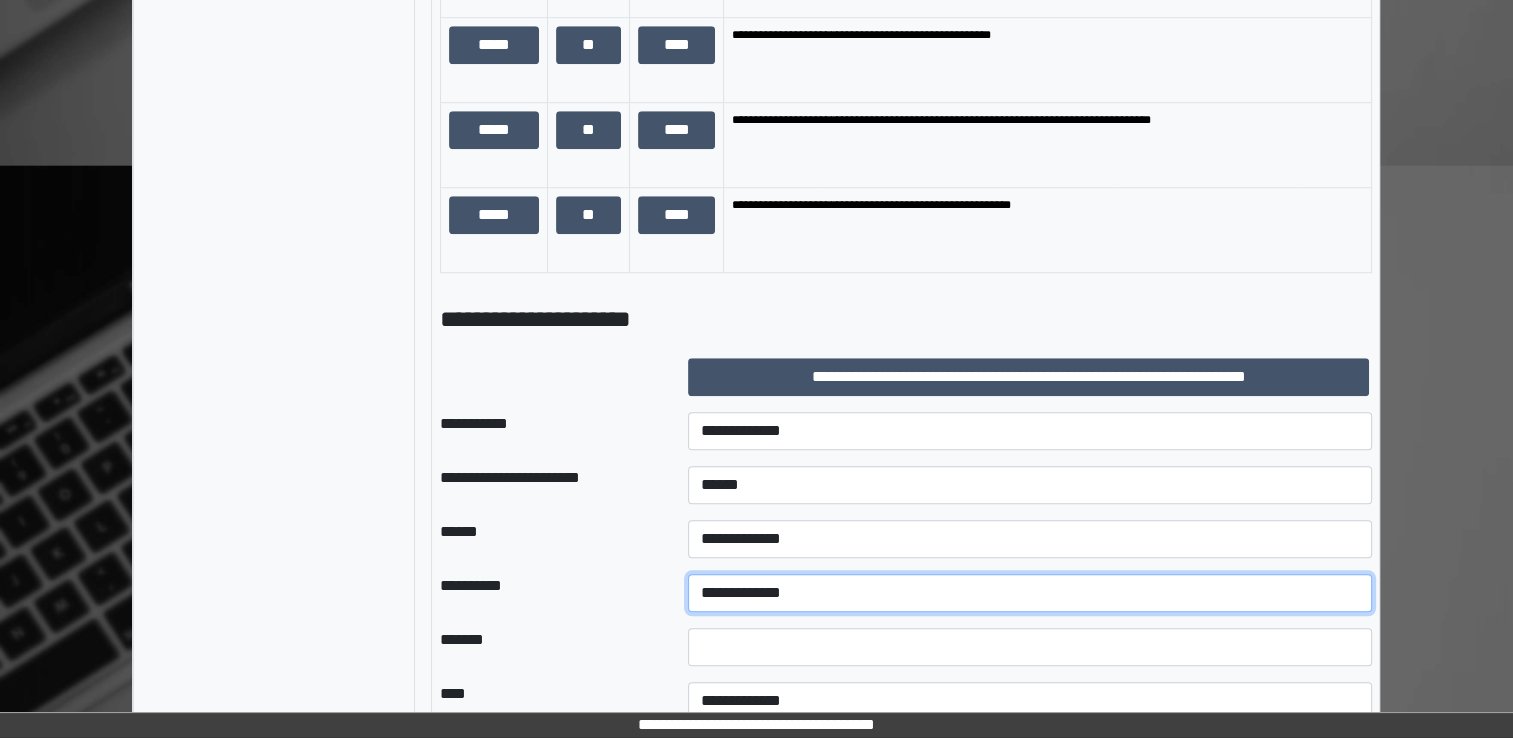 scroll, scrollTop: 1800, scrollLeft: 0, axis: vertical 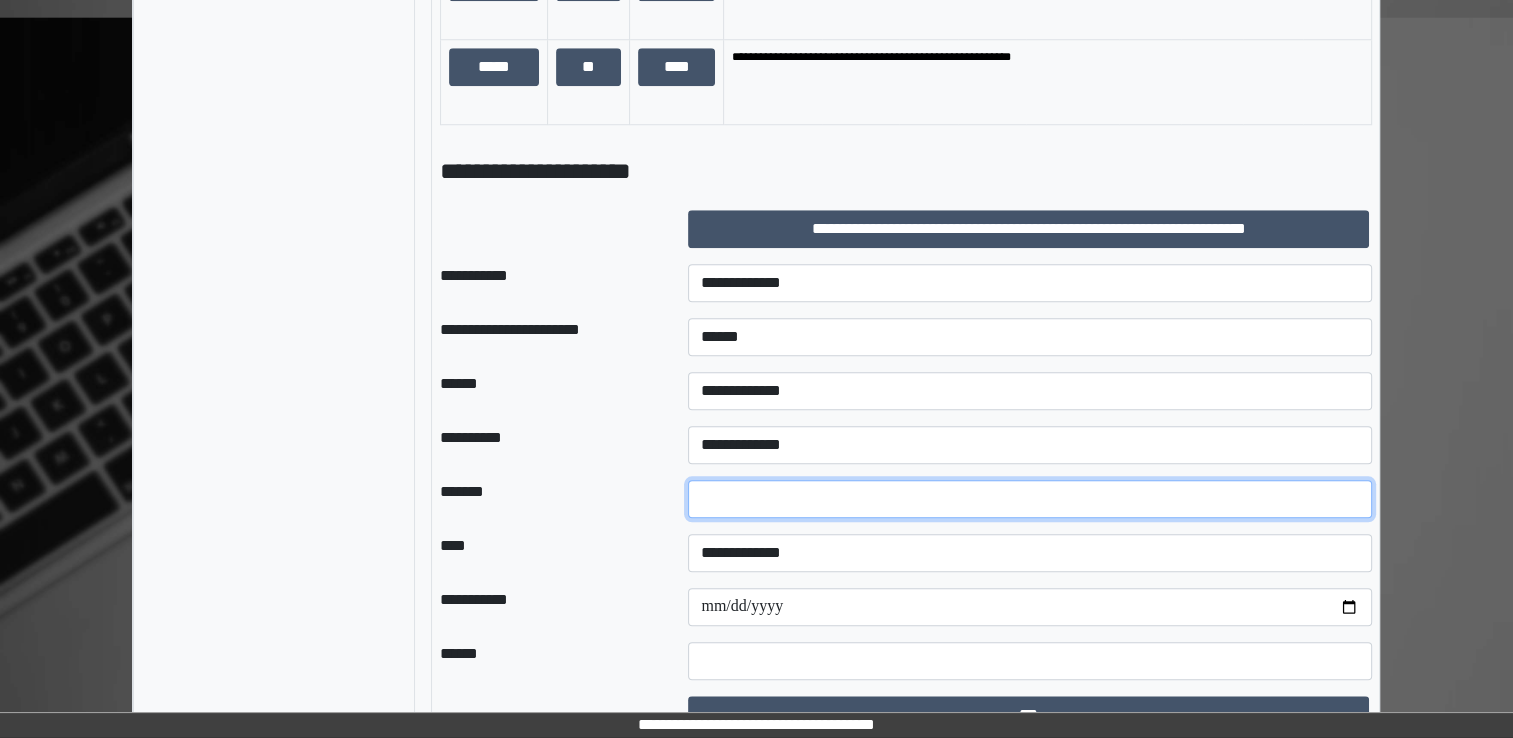 click at bounding box center (1030, 499) 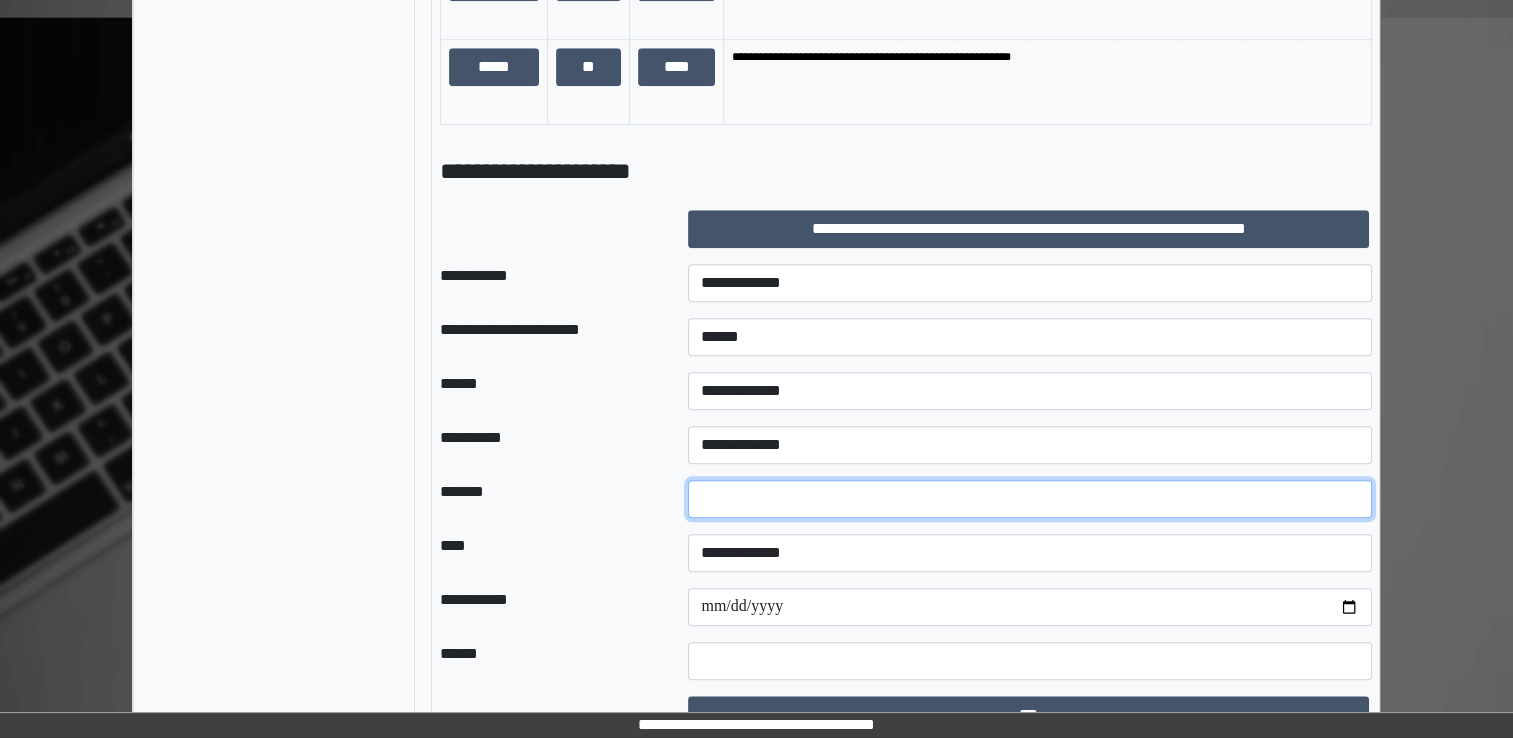 type on "**" 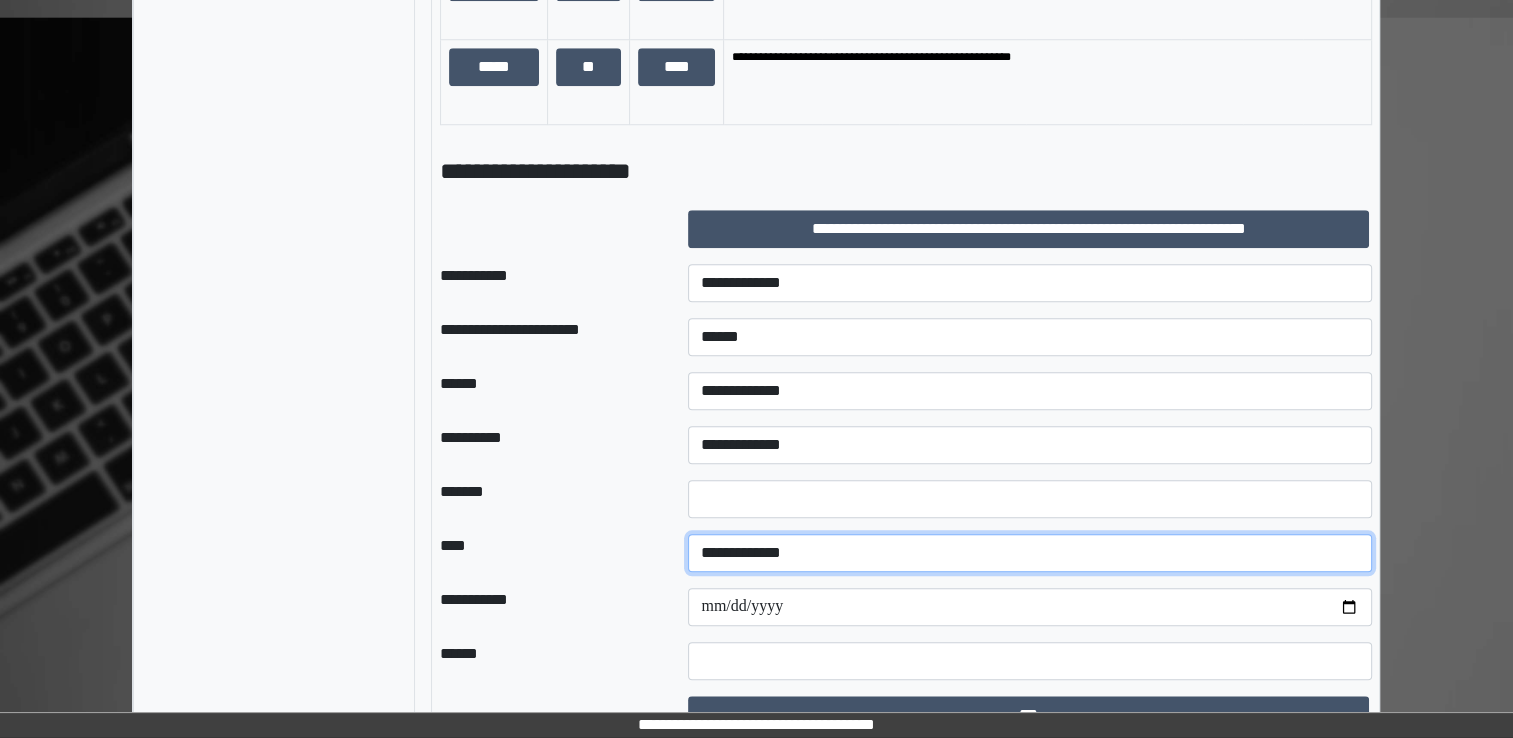 click on "**********" at bounding box center (1030, 553) 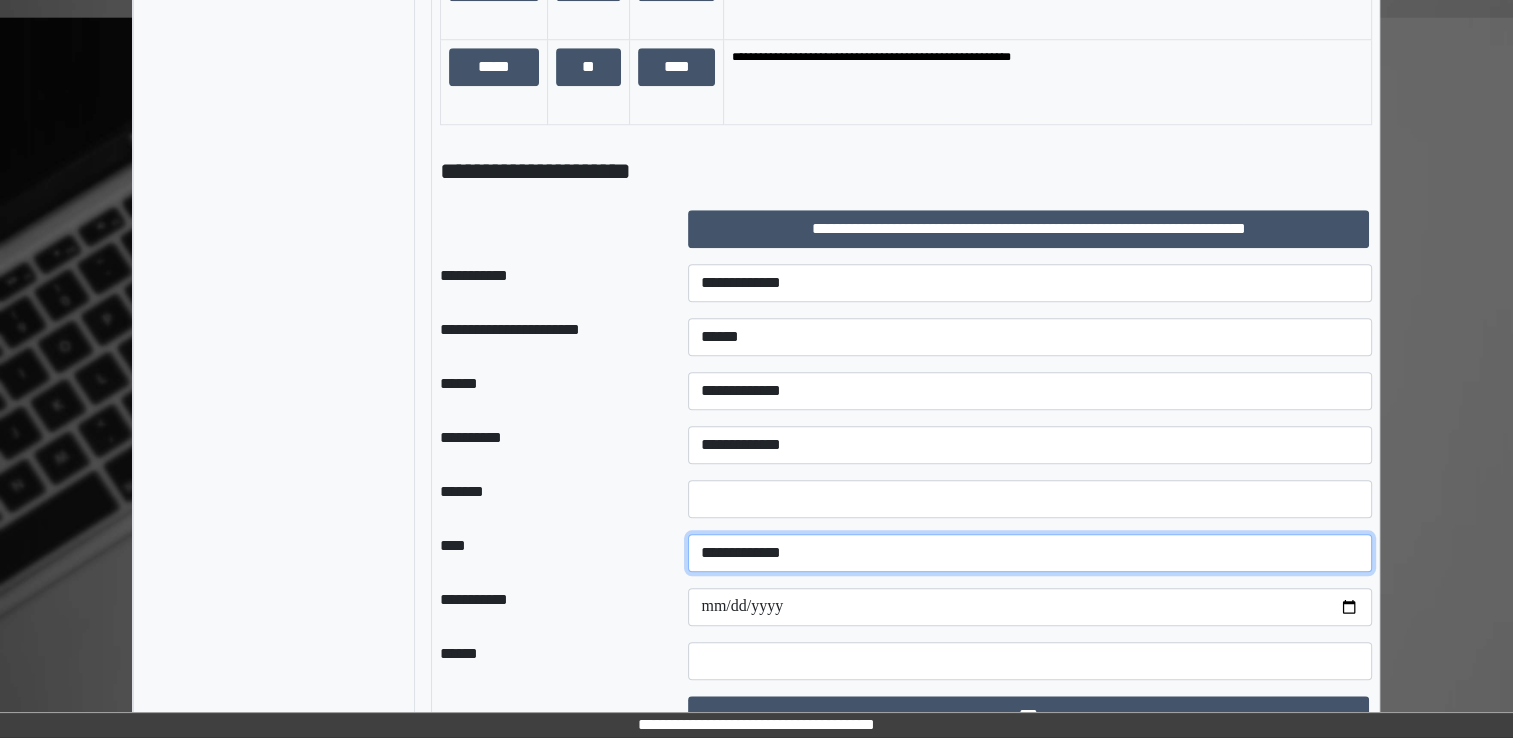 select on "*" 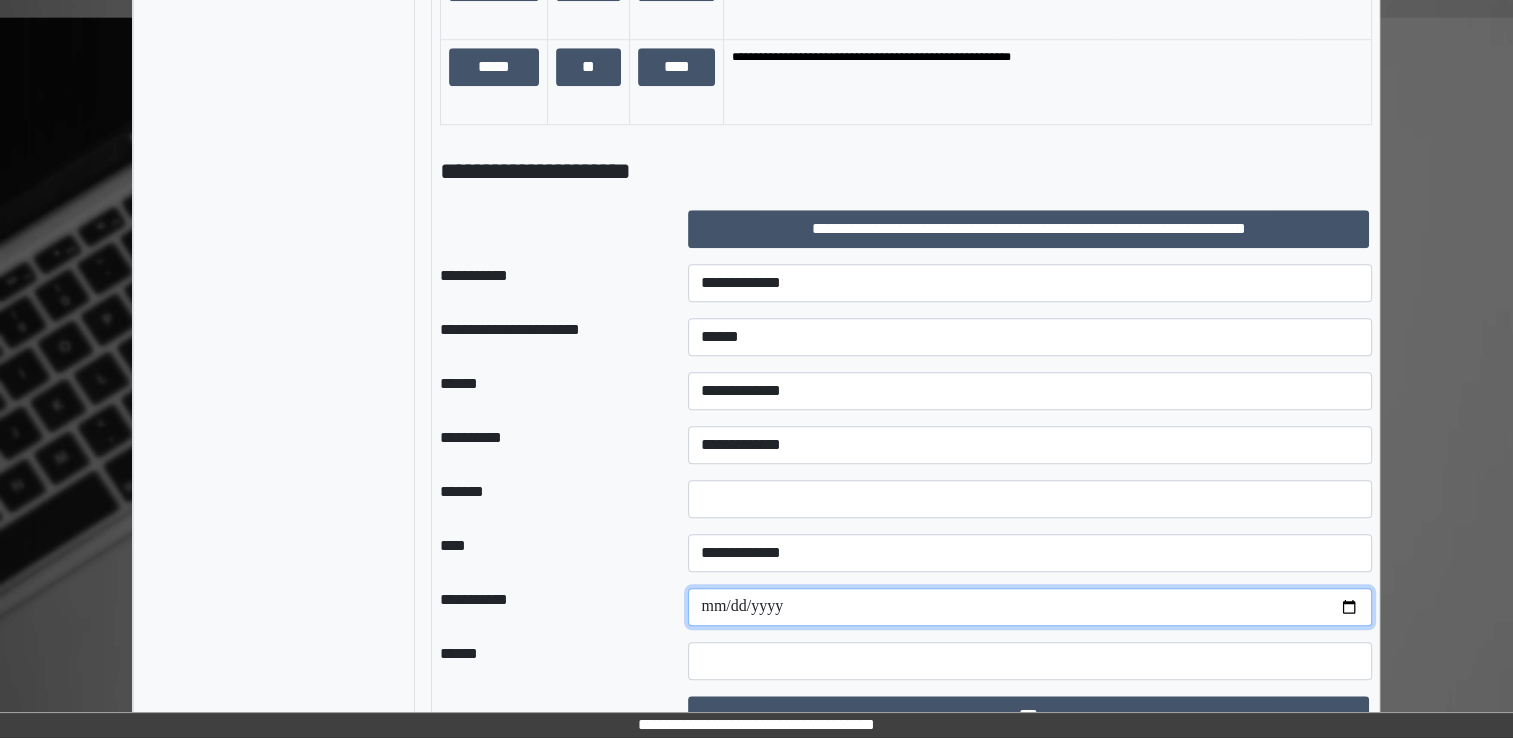 click at bounding box center [1030, 607] 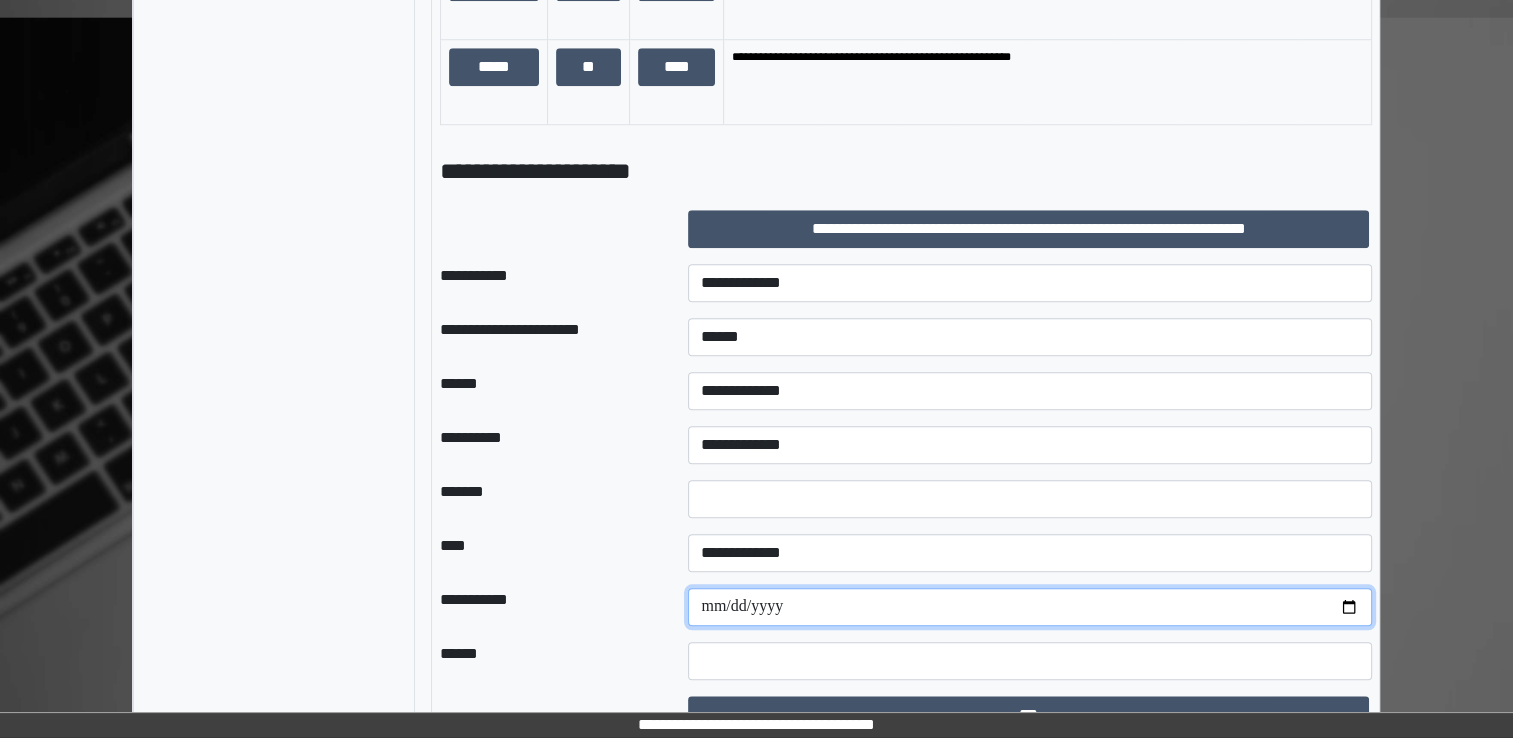 type on "**********" 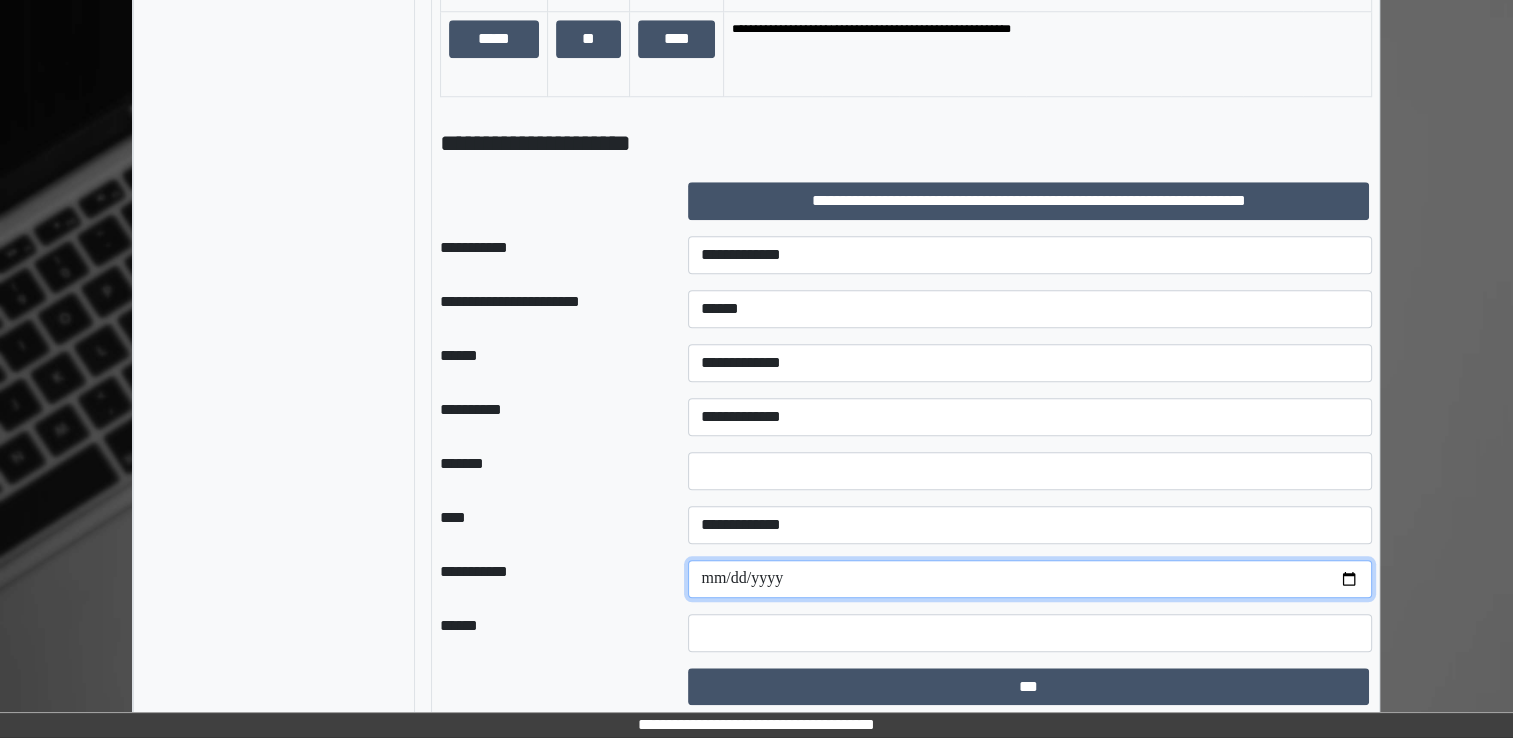 scroll, scrollTop: 1829, scrollLeft: 0, axis: vertical 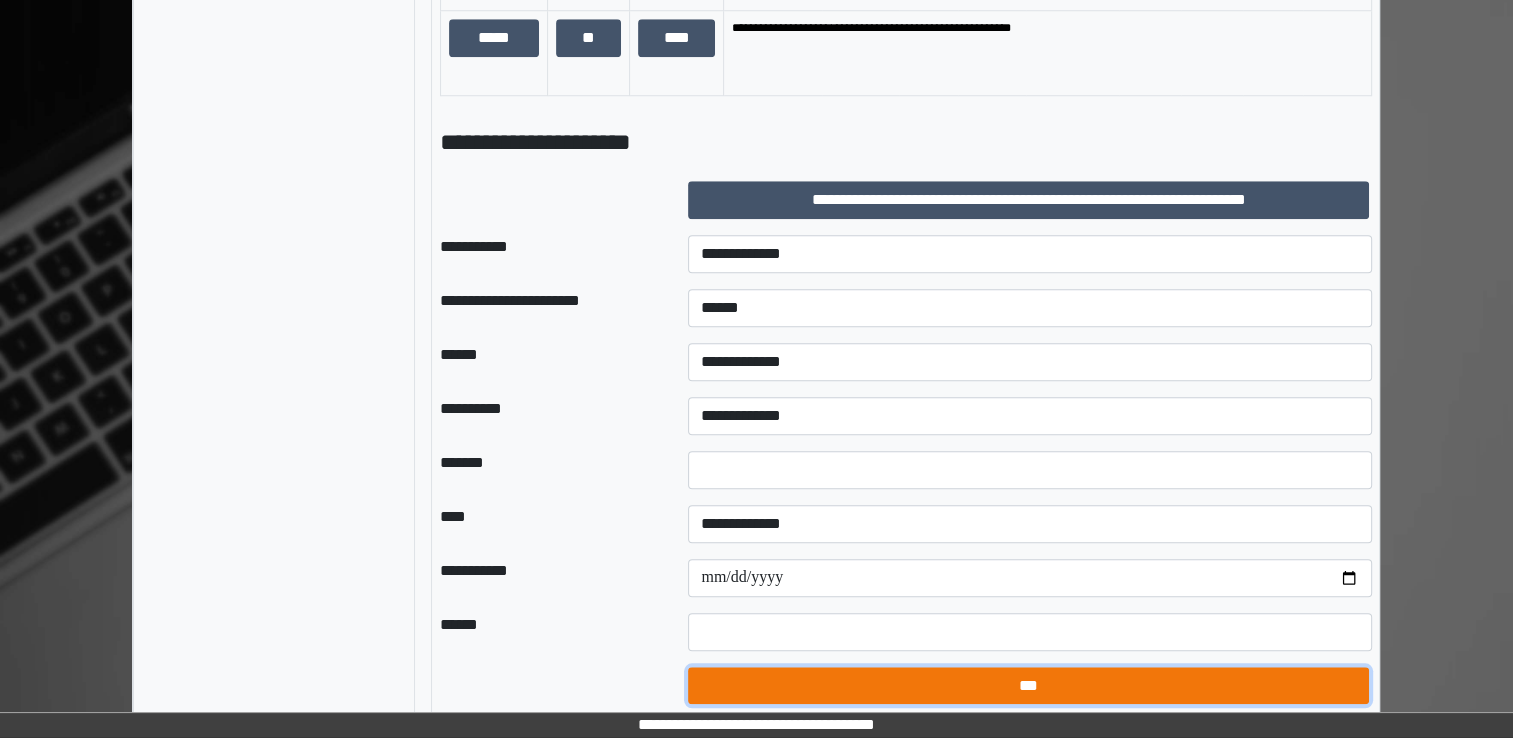 click on "***" at bounding box center [1028, 686] 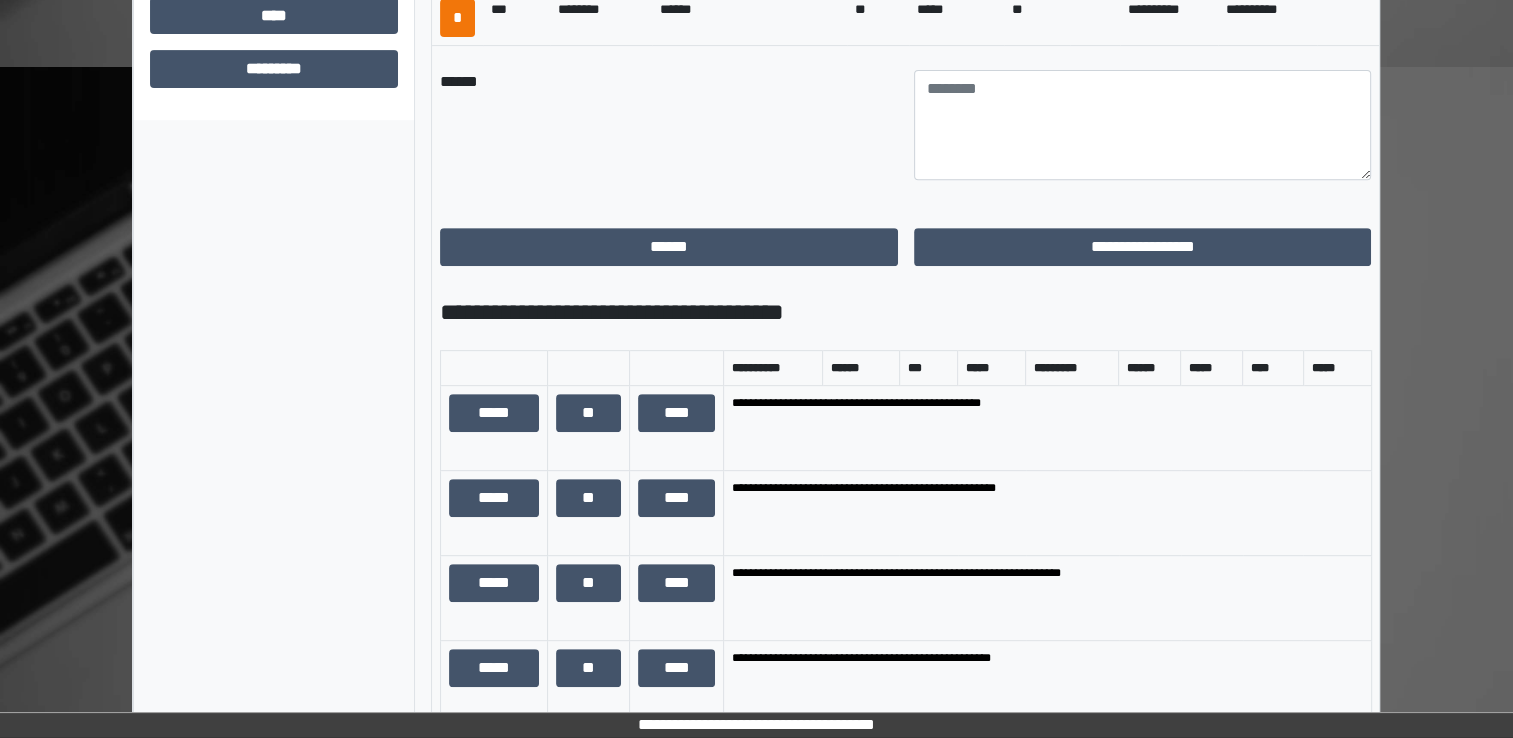 scroll, scrollTop: 729, scrollLeft: 0, axis: vertical 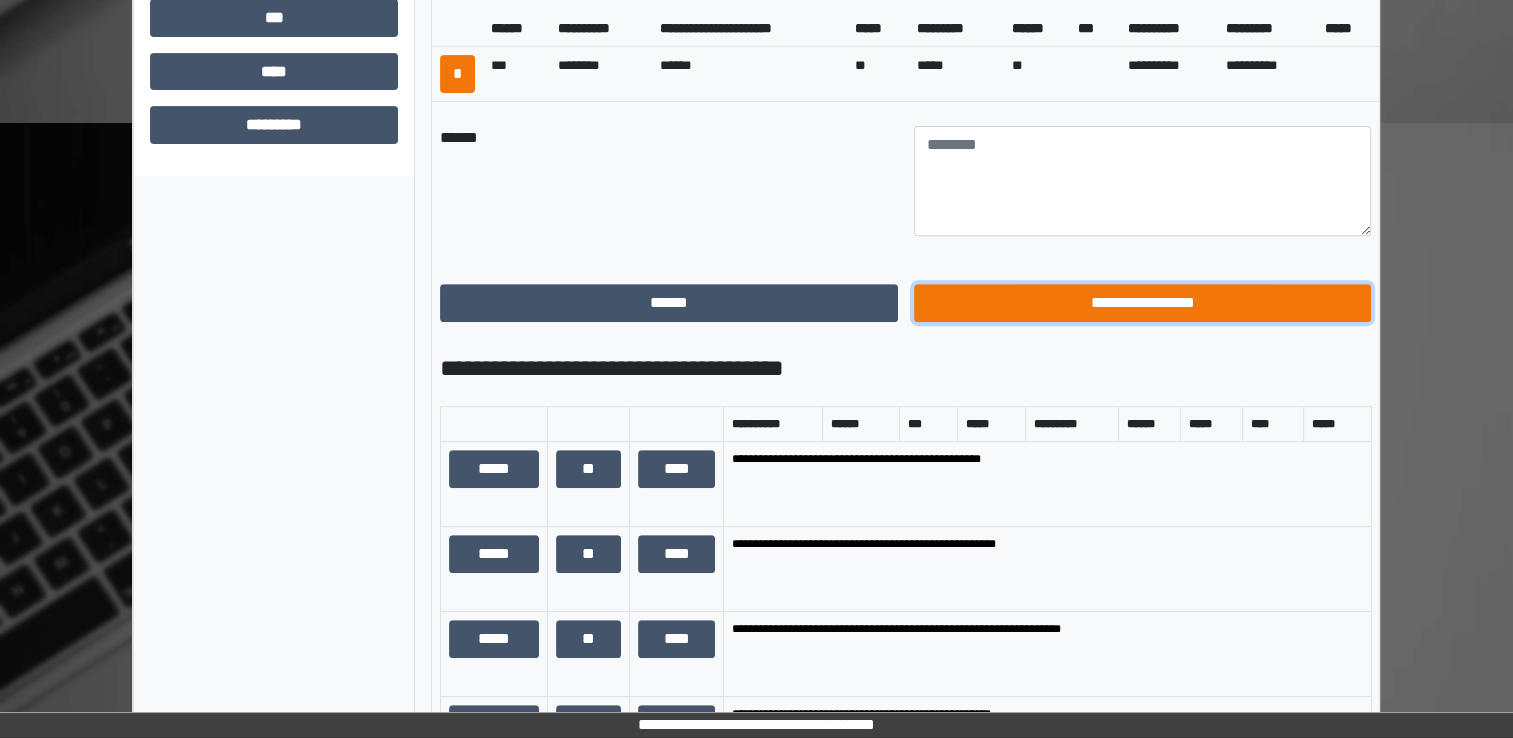 click on "**********" at bounding box center [1143, 303] 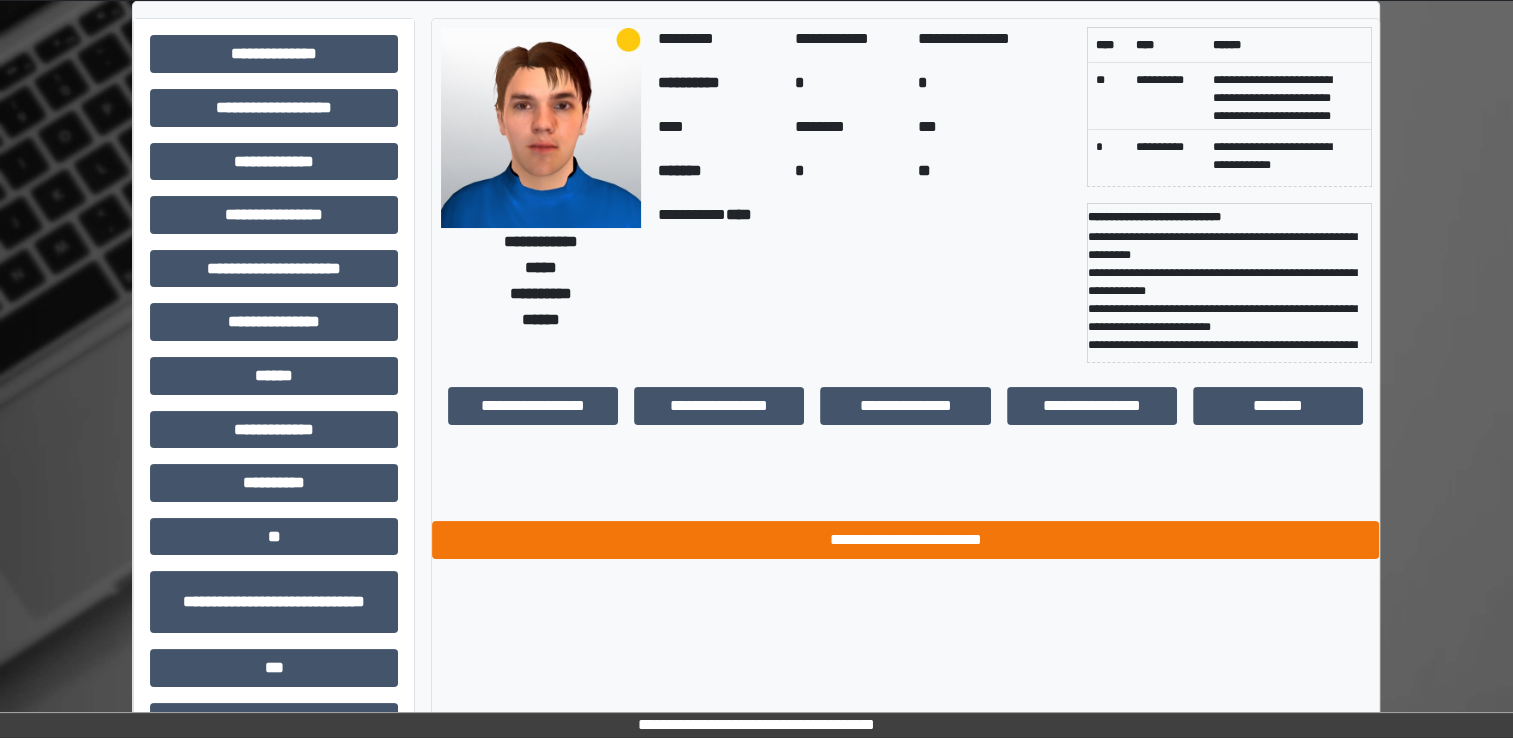 scroll, scrollTop: 0, scrollLeft: 0, axis: both 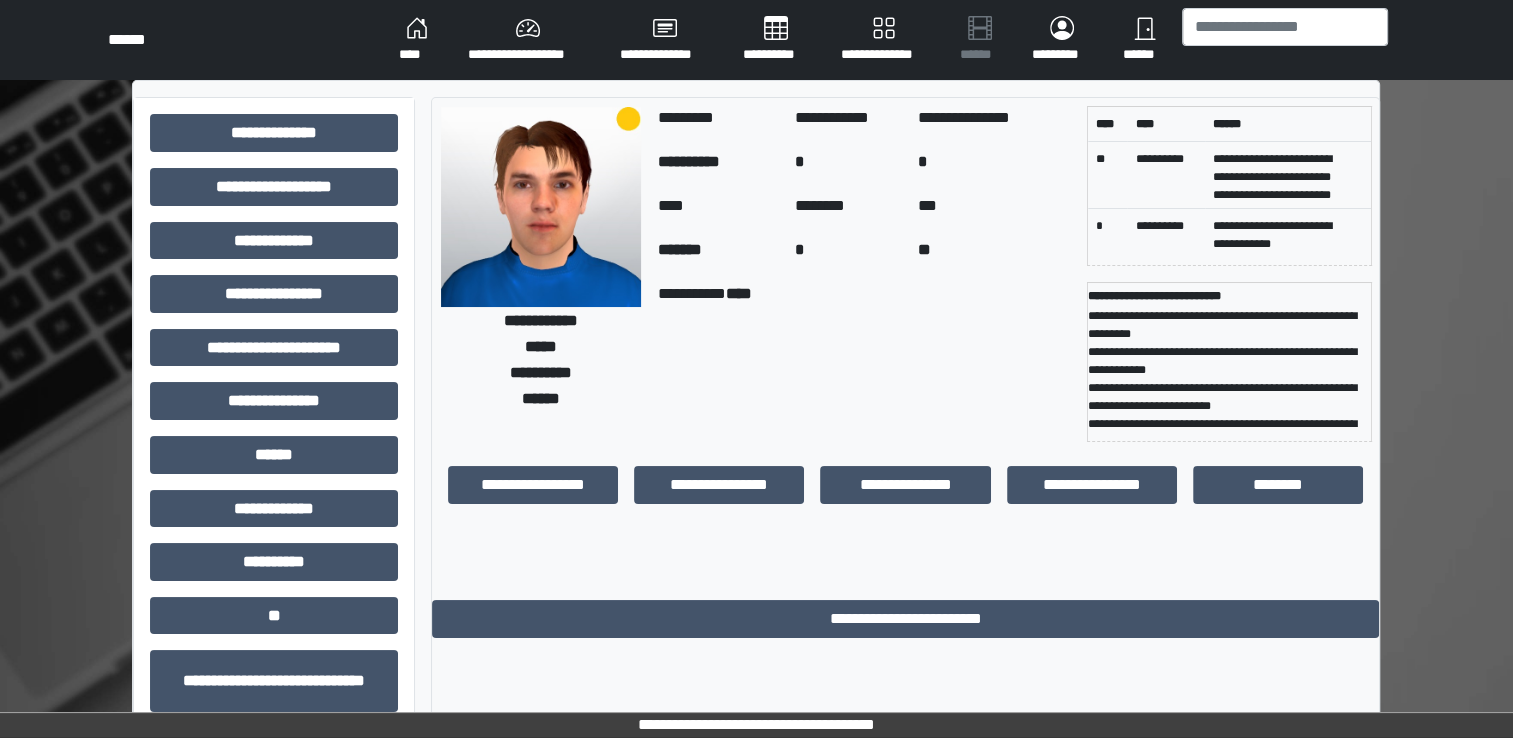 click on "****" at bounding box center [417, 40] 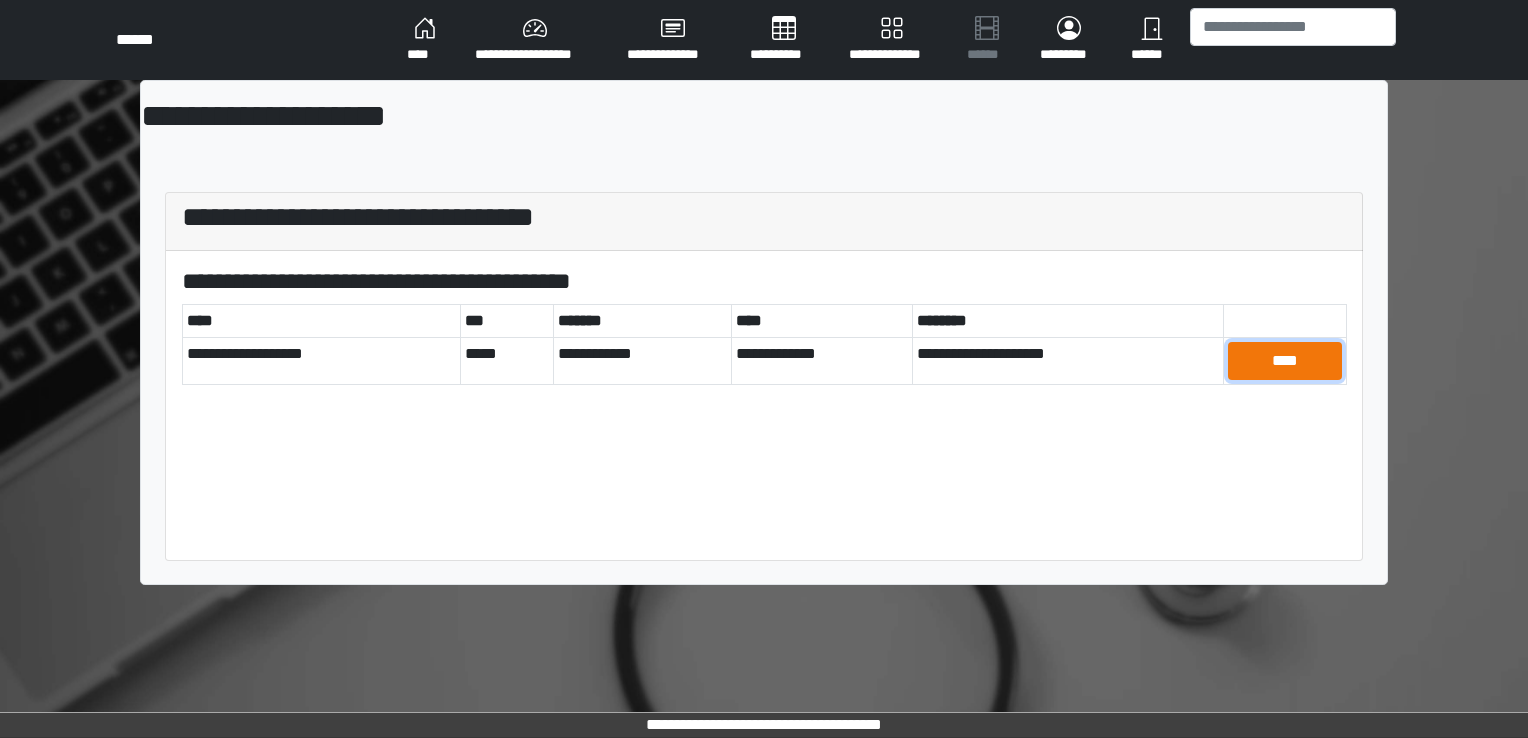 click on "****" at bounding box center (1285, 361) 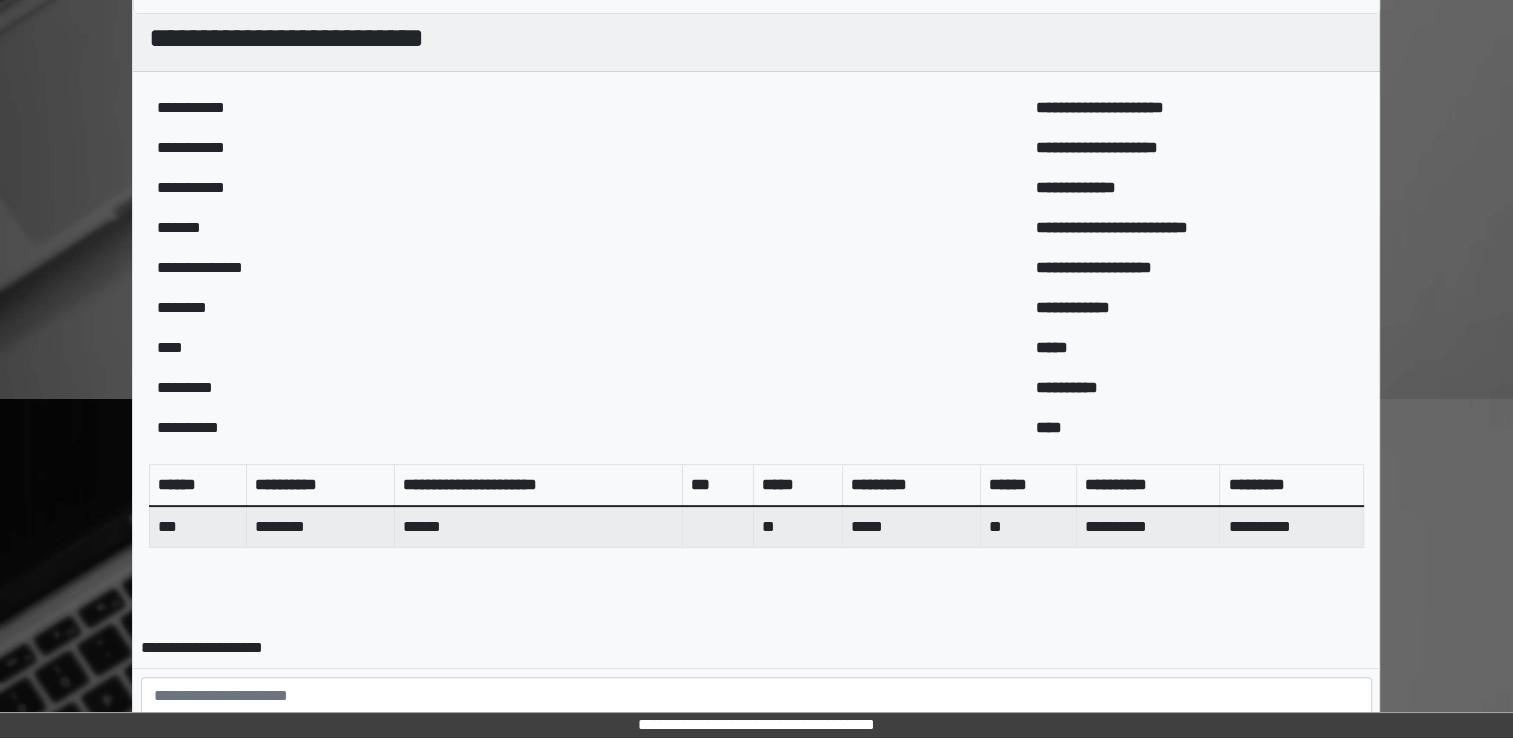 scroll, scrollTop: 600, scrollLeft: 0, axis: vertical 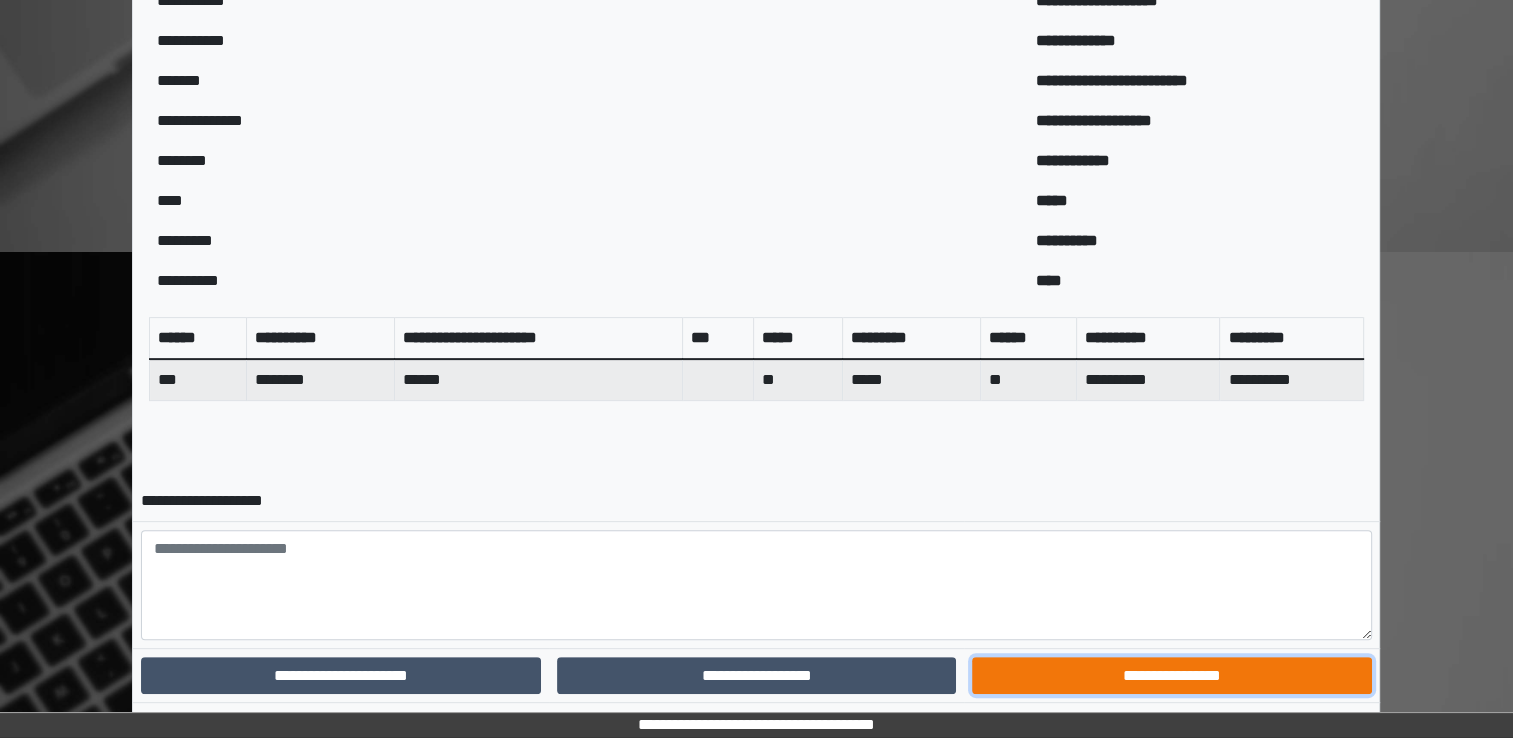 click on "**********" at bounding box center [1171, 676] 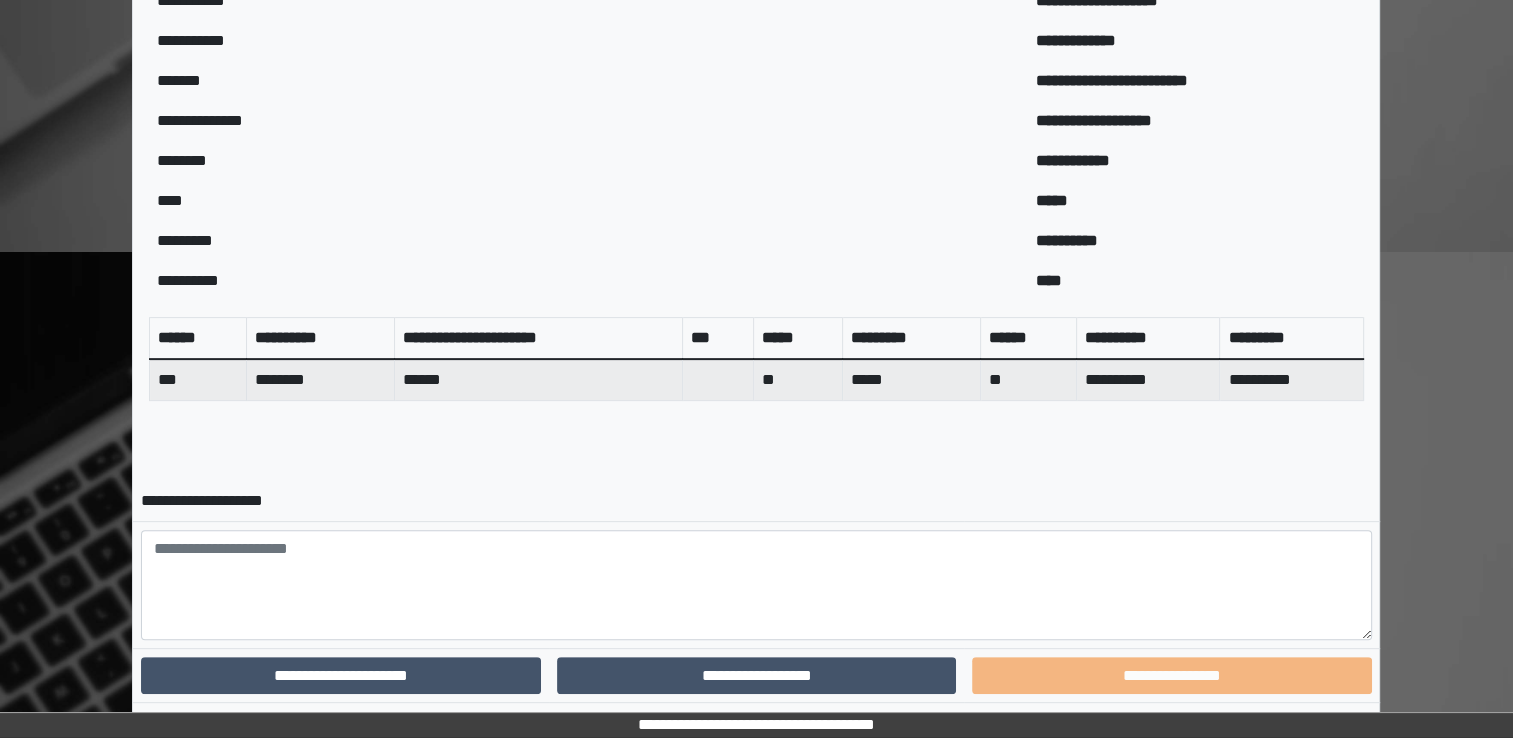 scroll, scrollTop: 559, scrollLeft: 0, axis: vertical 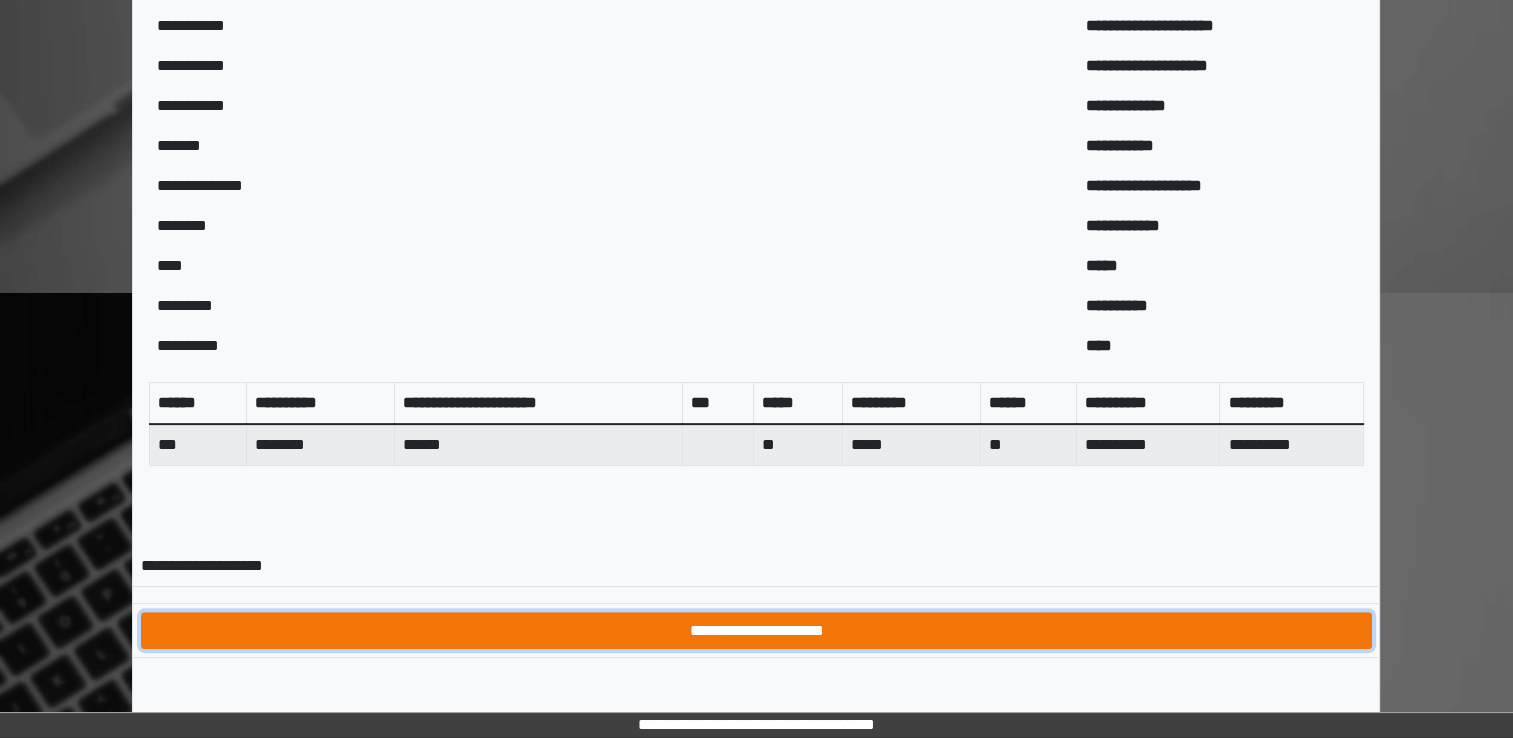 click on "**********" at bounding box center [756, 631] 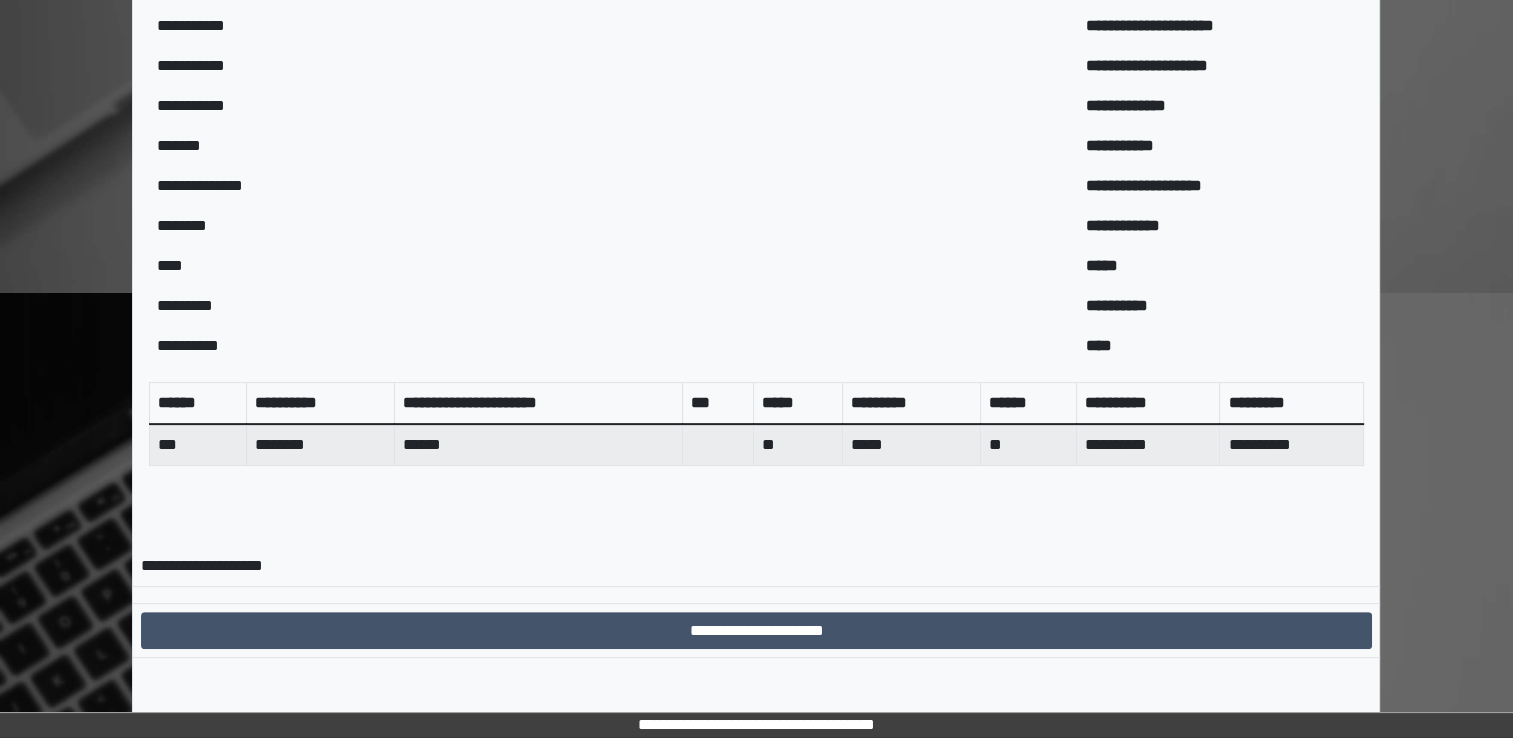 scroll, scrollTop: 0, scrollLeft: 0, axis: both 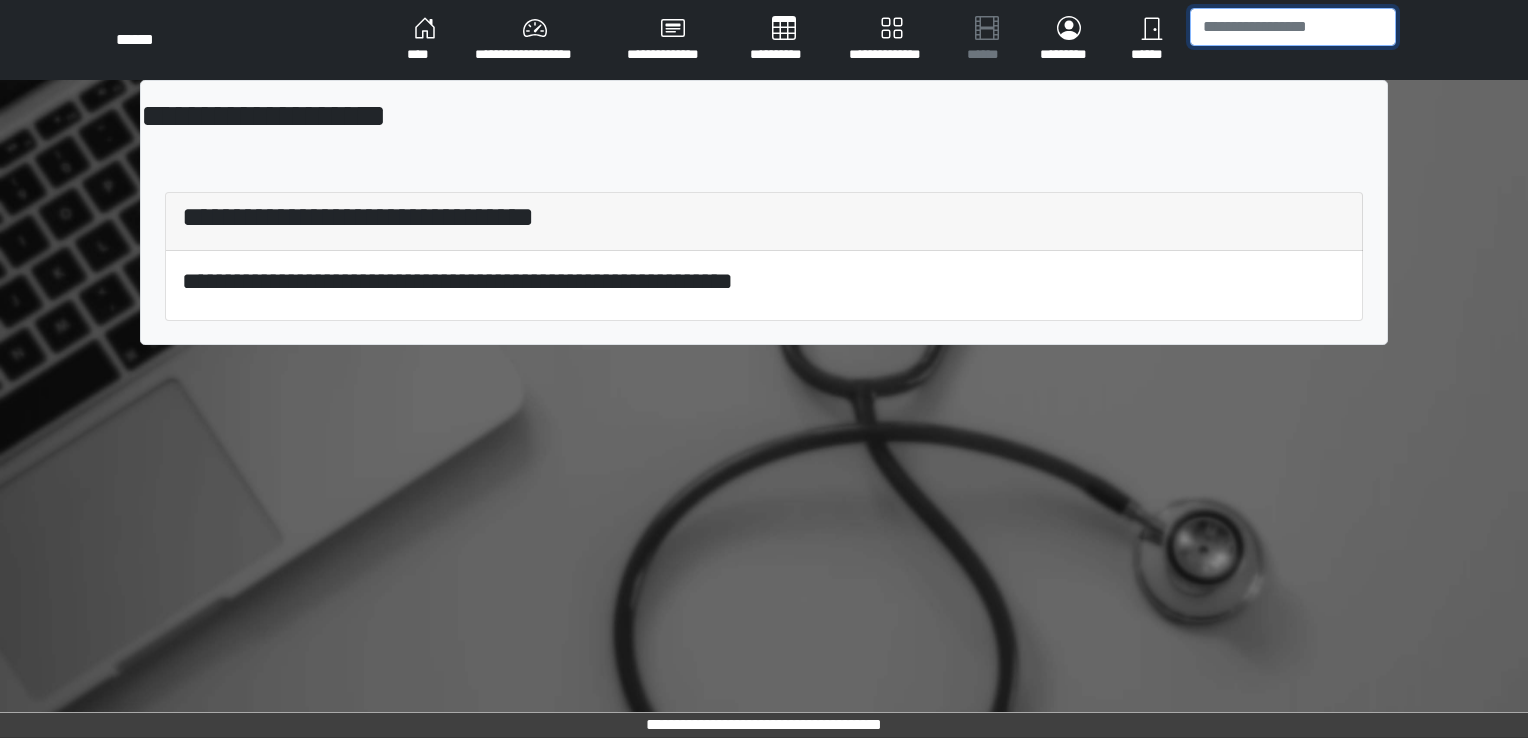click at bounding box center (1293, 27) 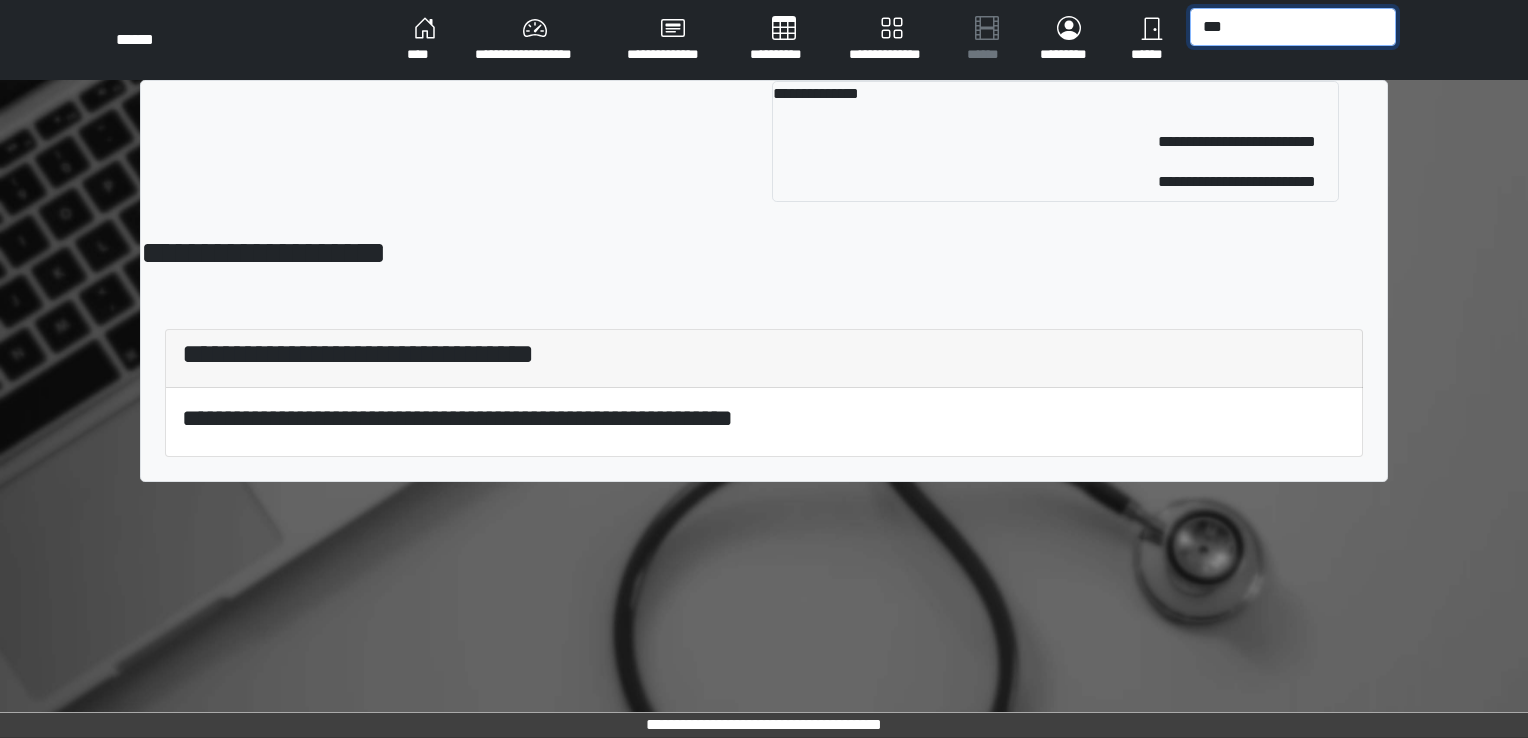 type on "***" 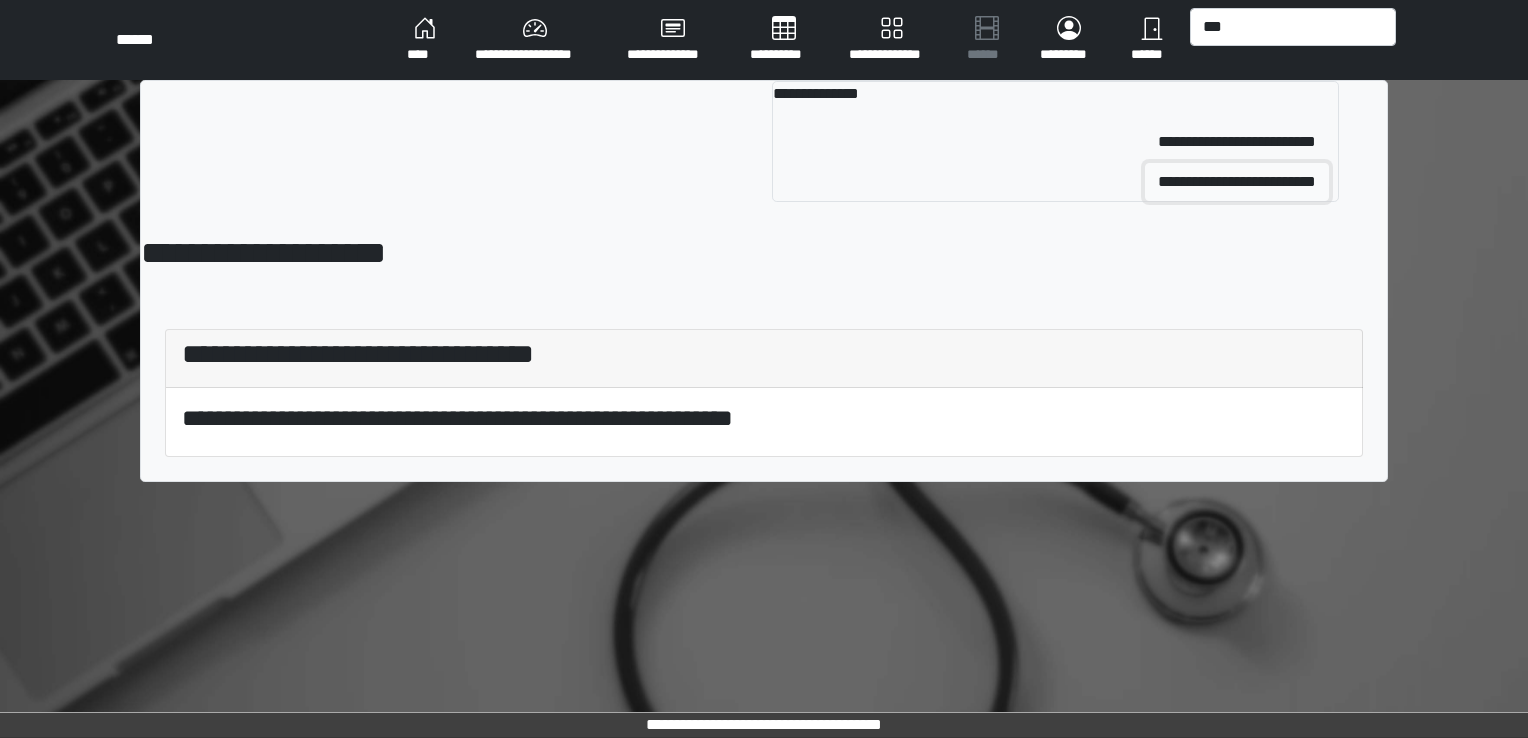 click on "**********" at bounding box center (1237, 182) 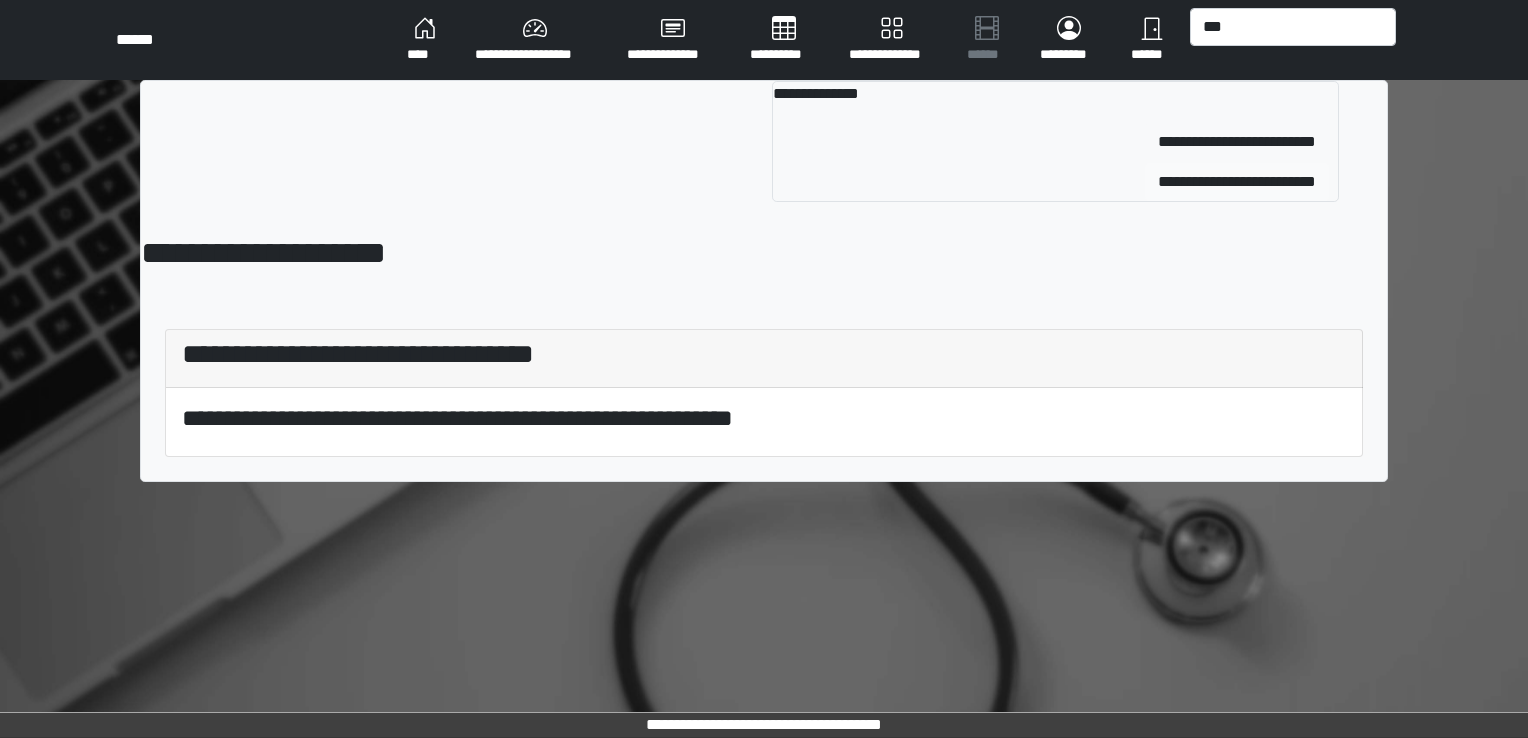 type 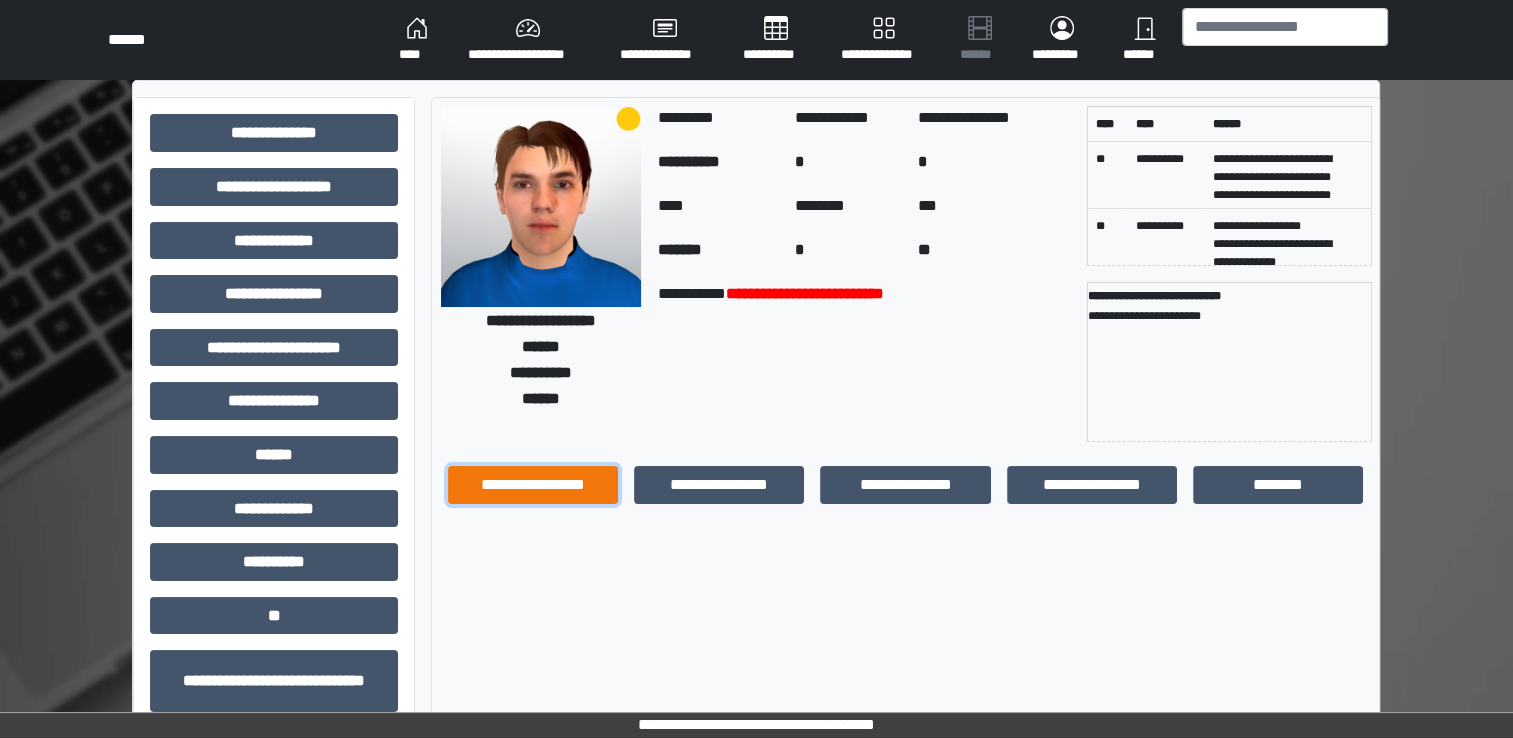 click on "**********" at bounding box center (533, 485) 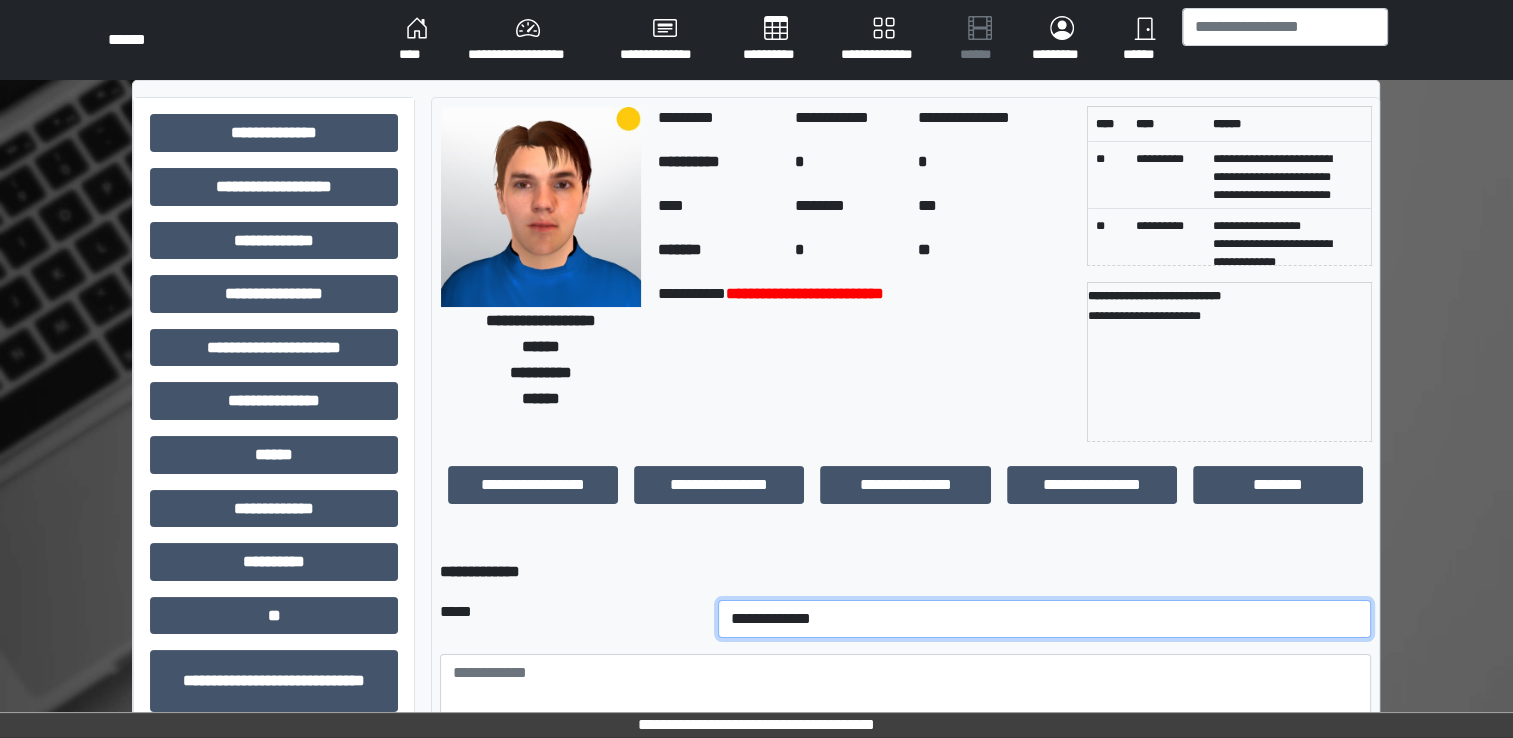 click on "**********" at bounding box center (1045, 619) 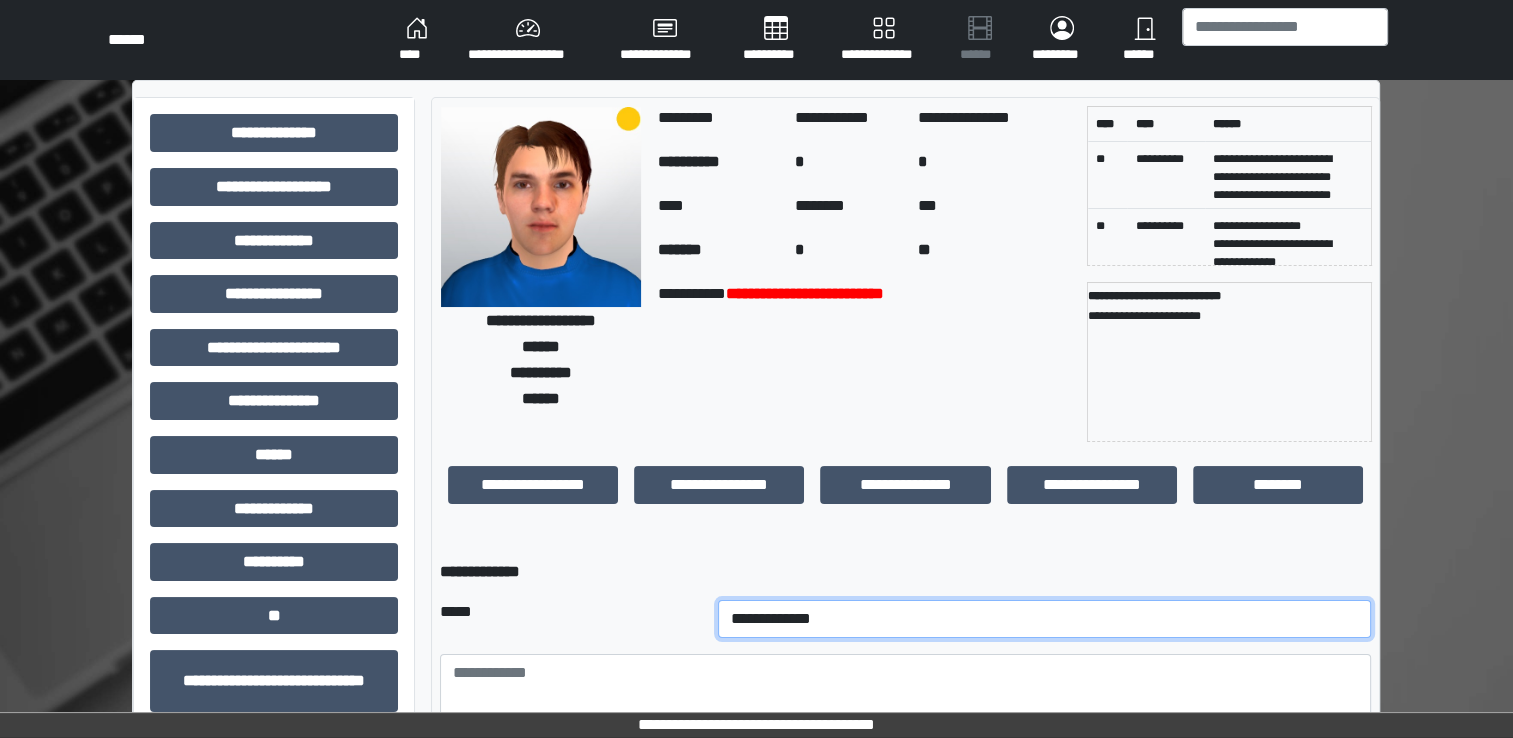 select on "*" 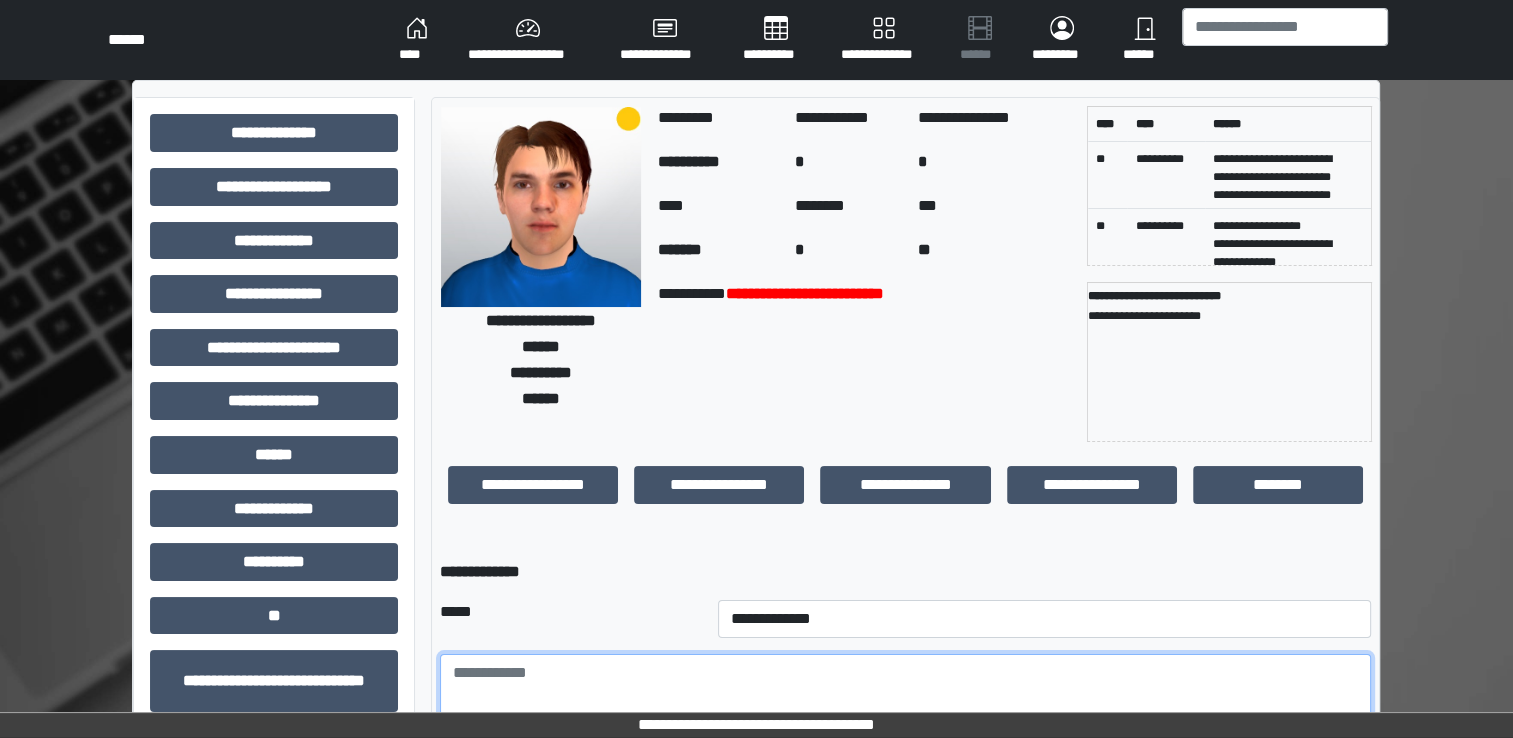 click at bounding box center (905, 709) 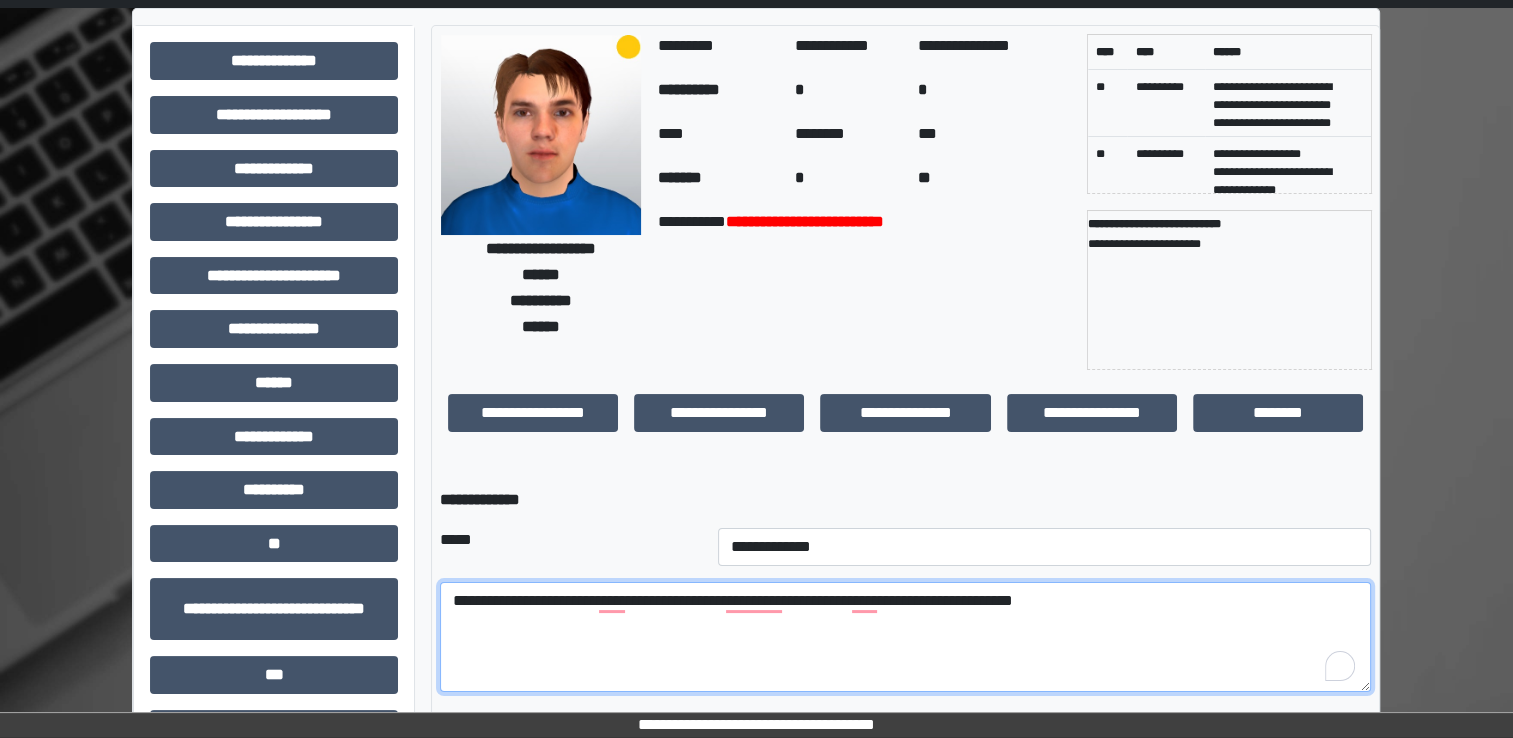 scroll, scrollTop: 259, scrollLeft: 0, axis: vertical 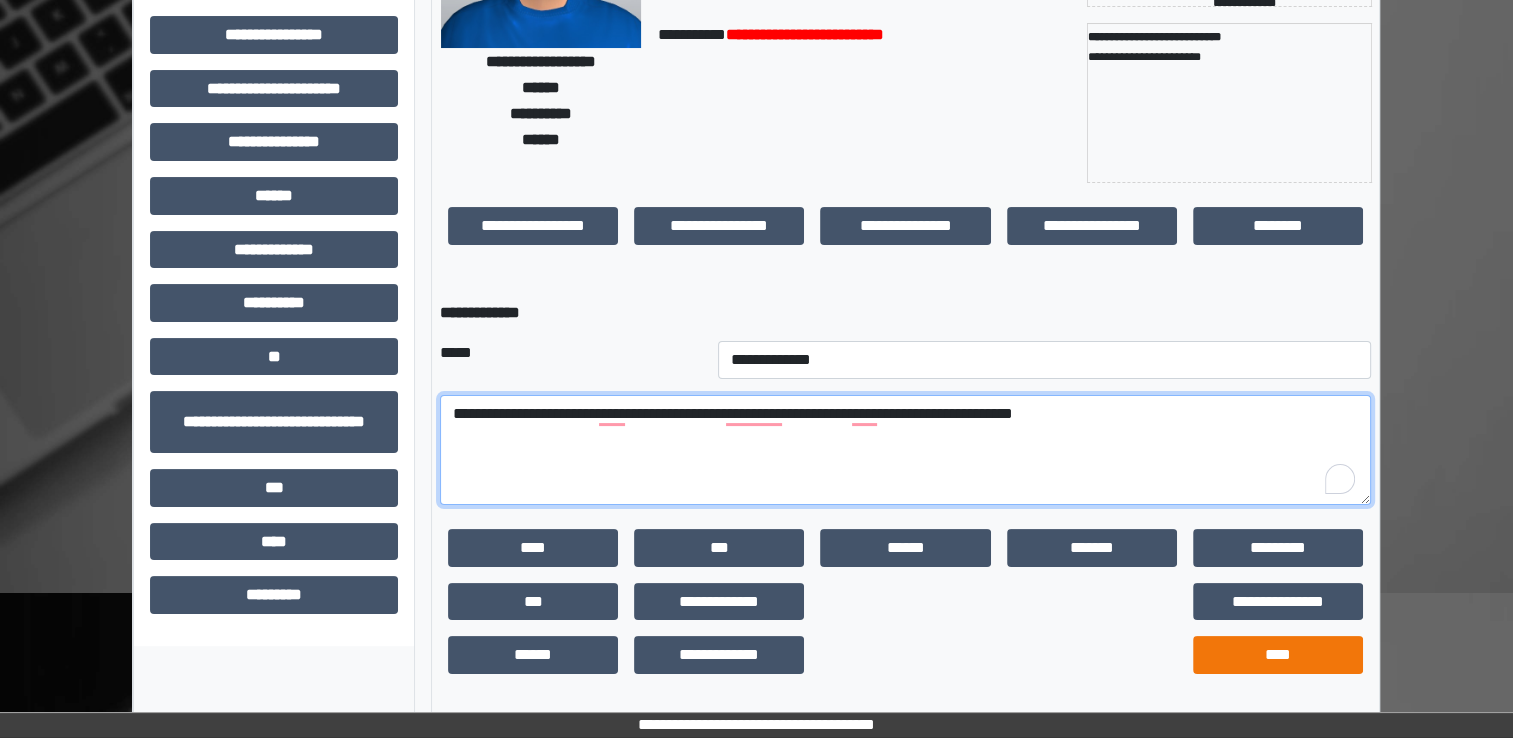 type on "**********" 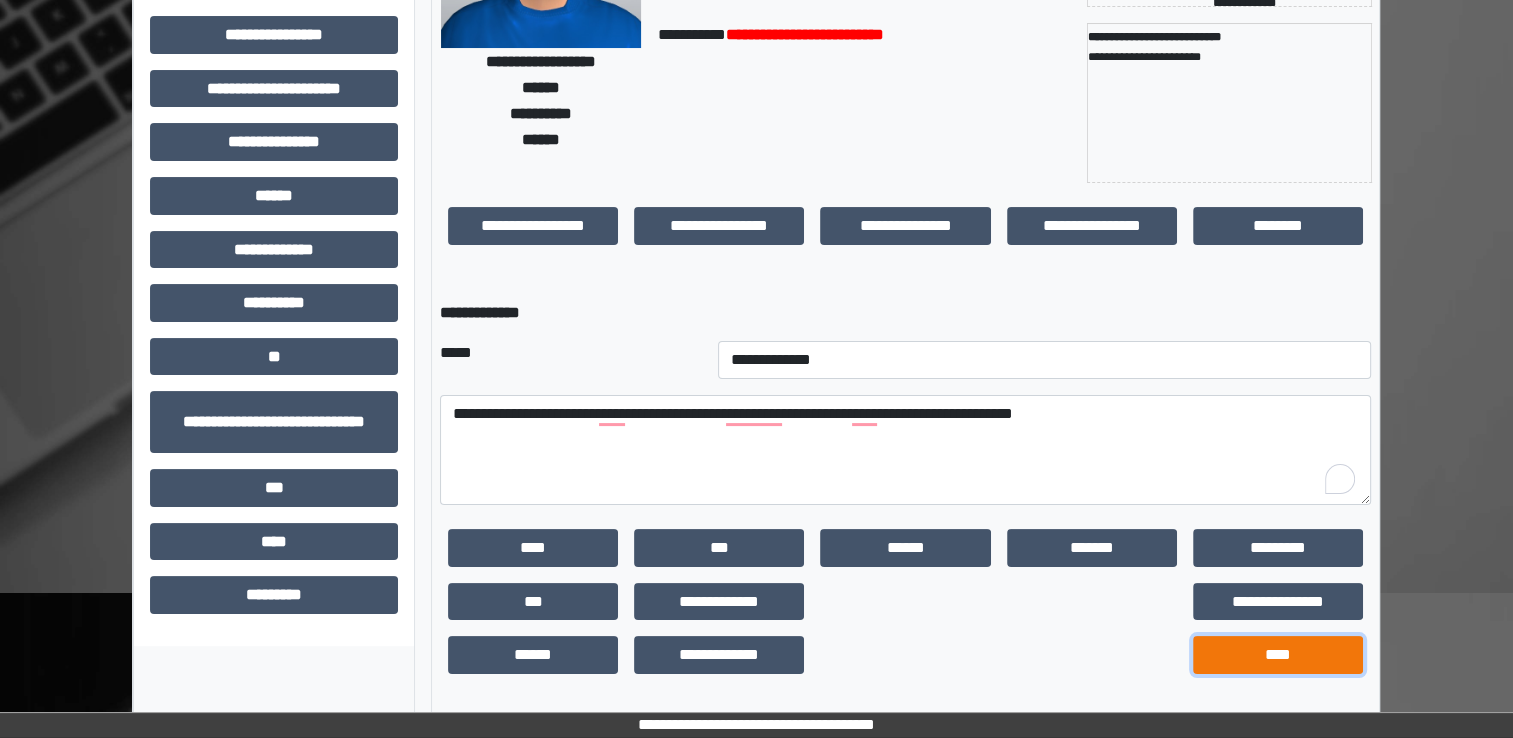 click on "****" at bounding box center (1278, 655) 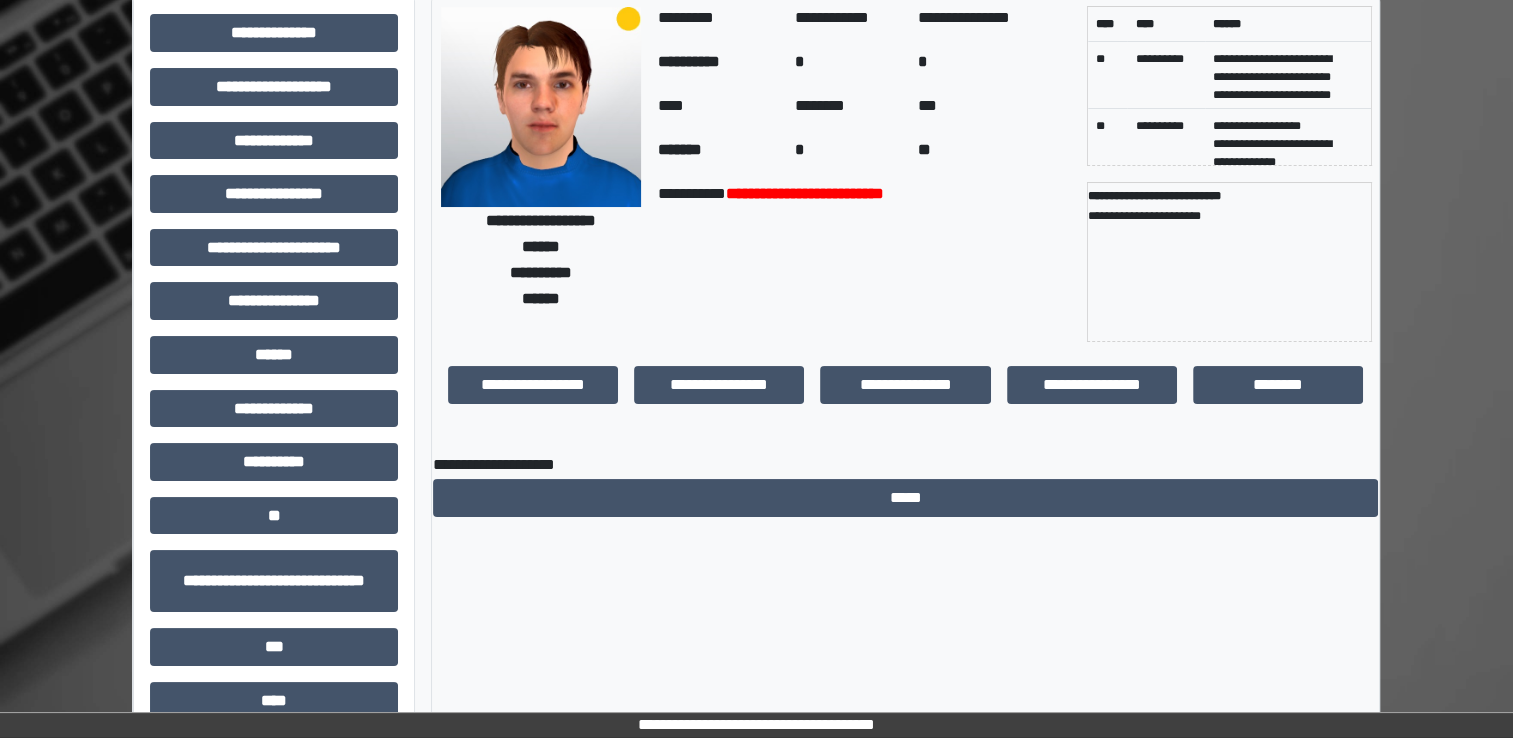 scroll, scrollTop: 0, scrollLeft: 0, axis: both 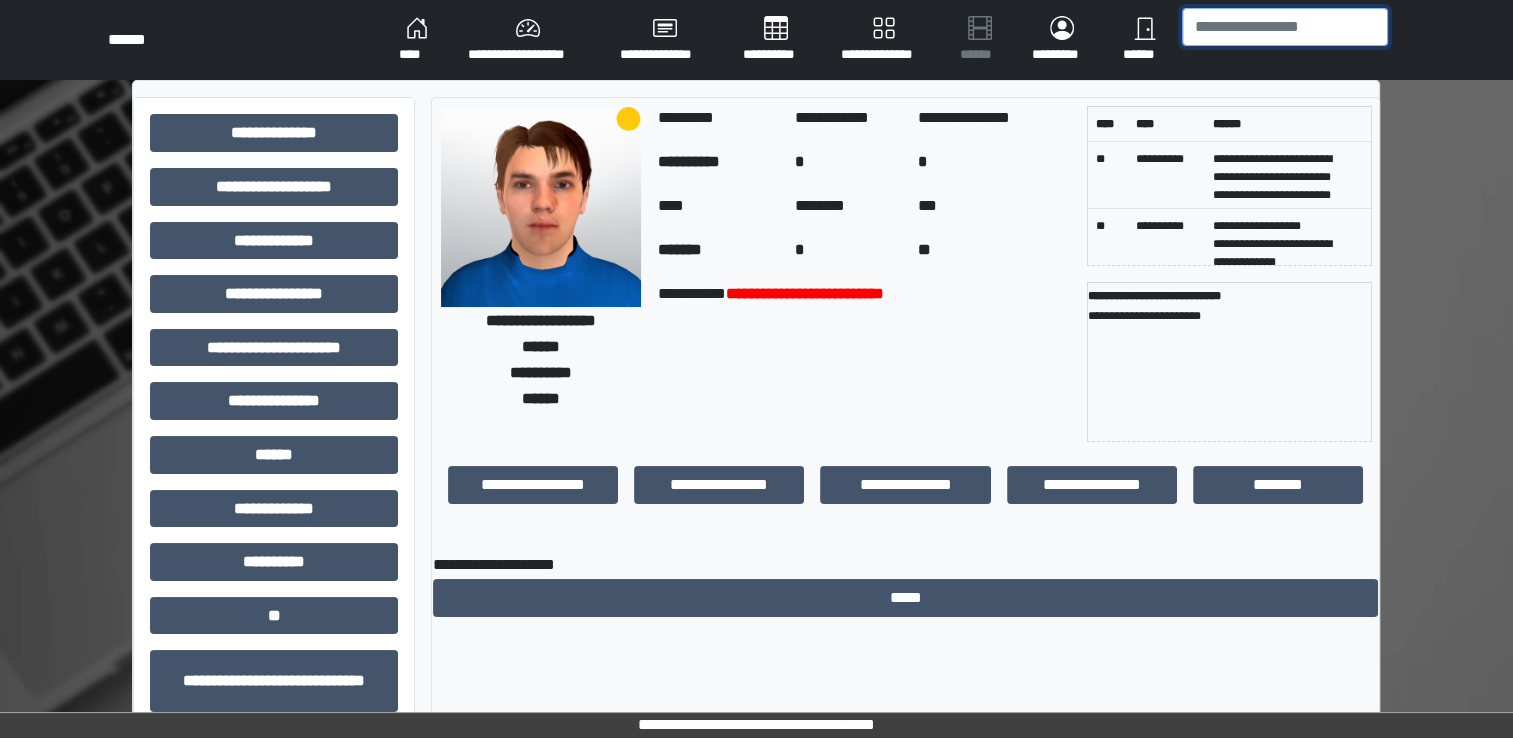 click at bounding box center (1285, 27) 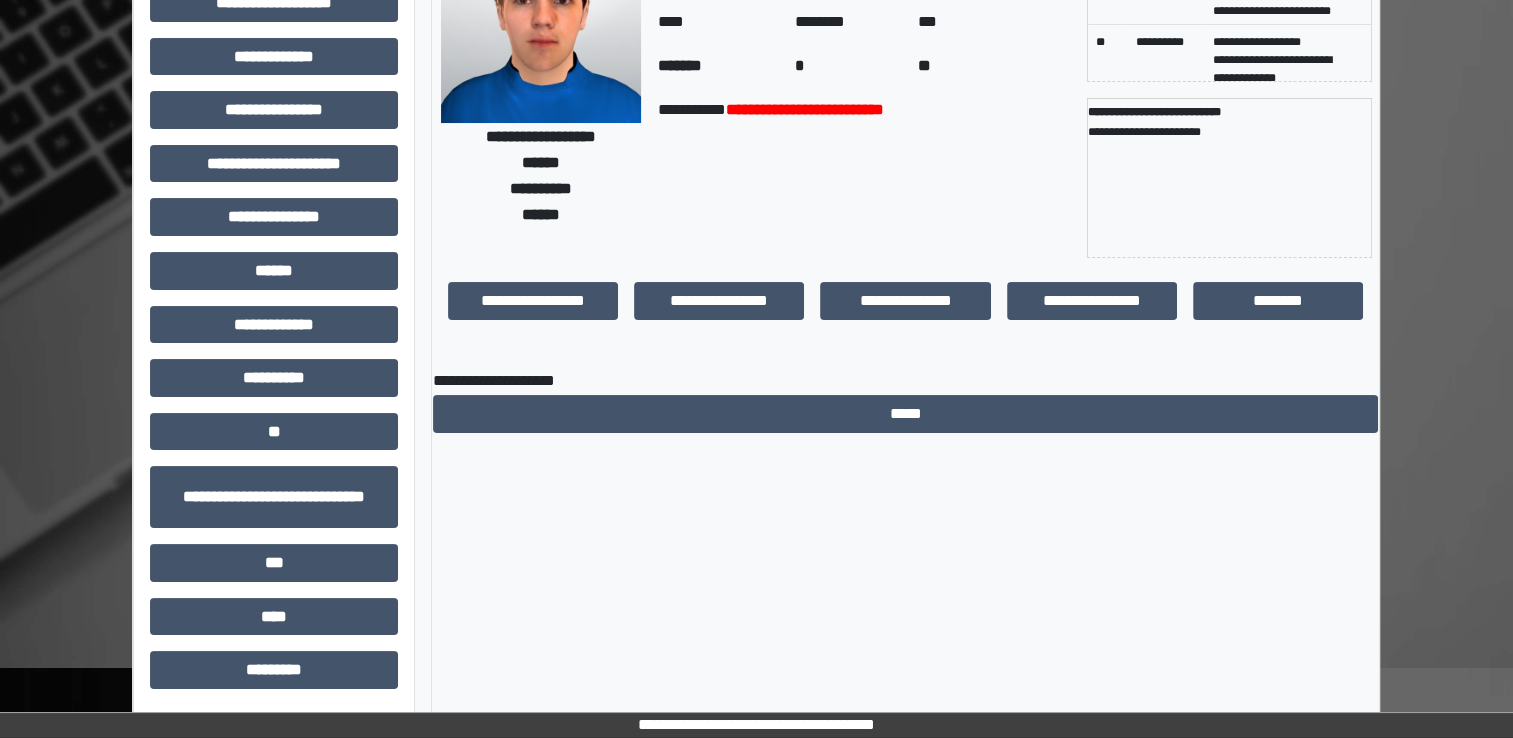scroll, scrollTop: 0, scrollLeft: 0, axis: both 